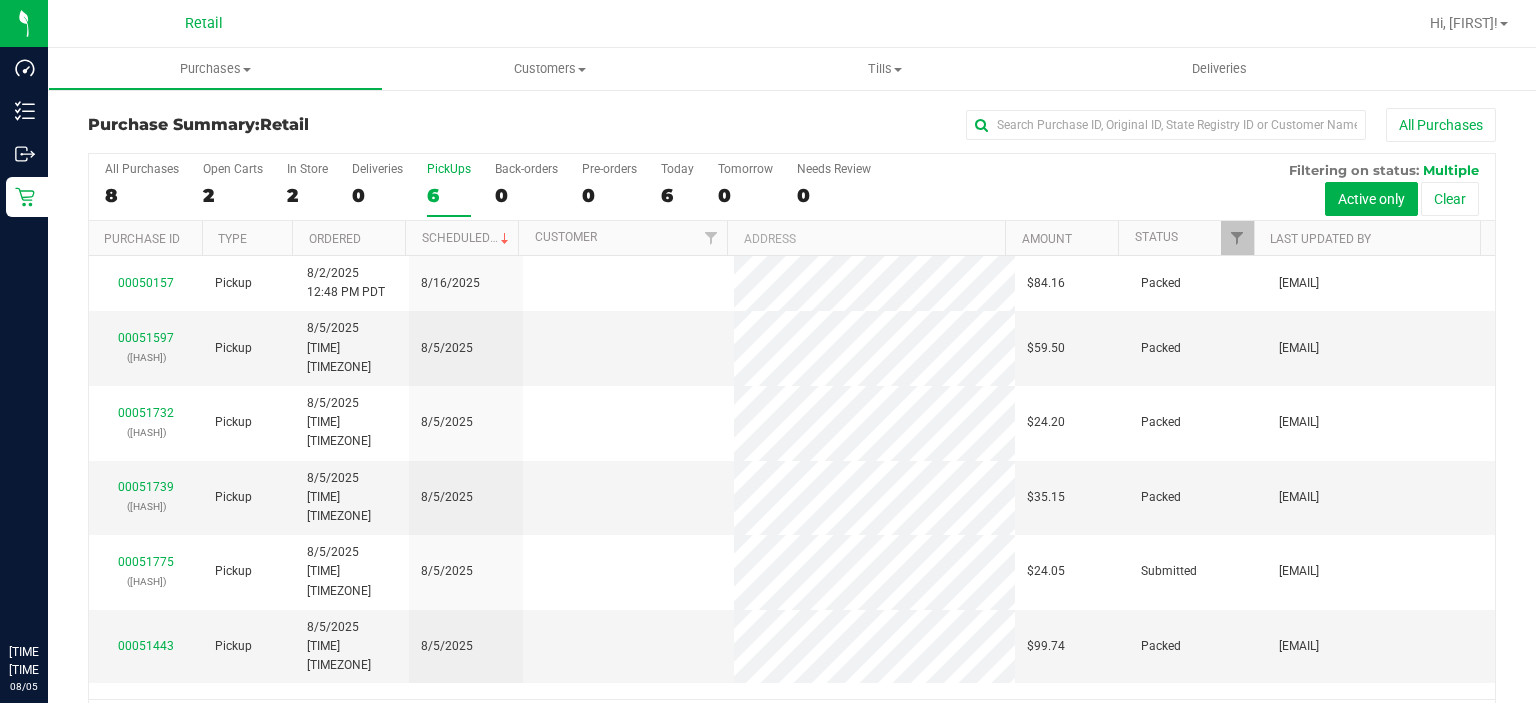 scroll, scrollTop: 0, scrollLeft: 0, axis: both 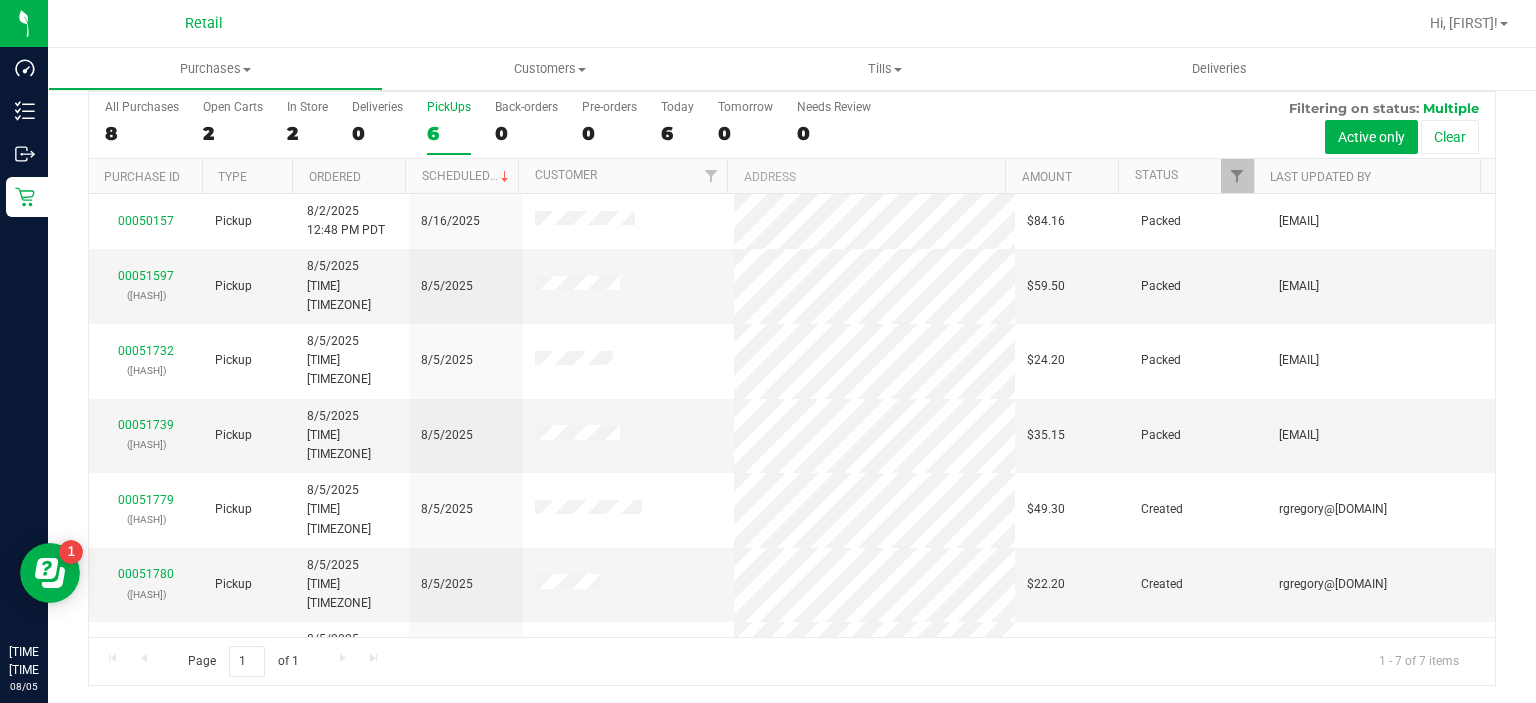 click on "6" at bounding box center (449, 133) 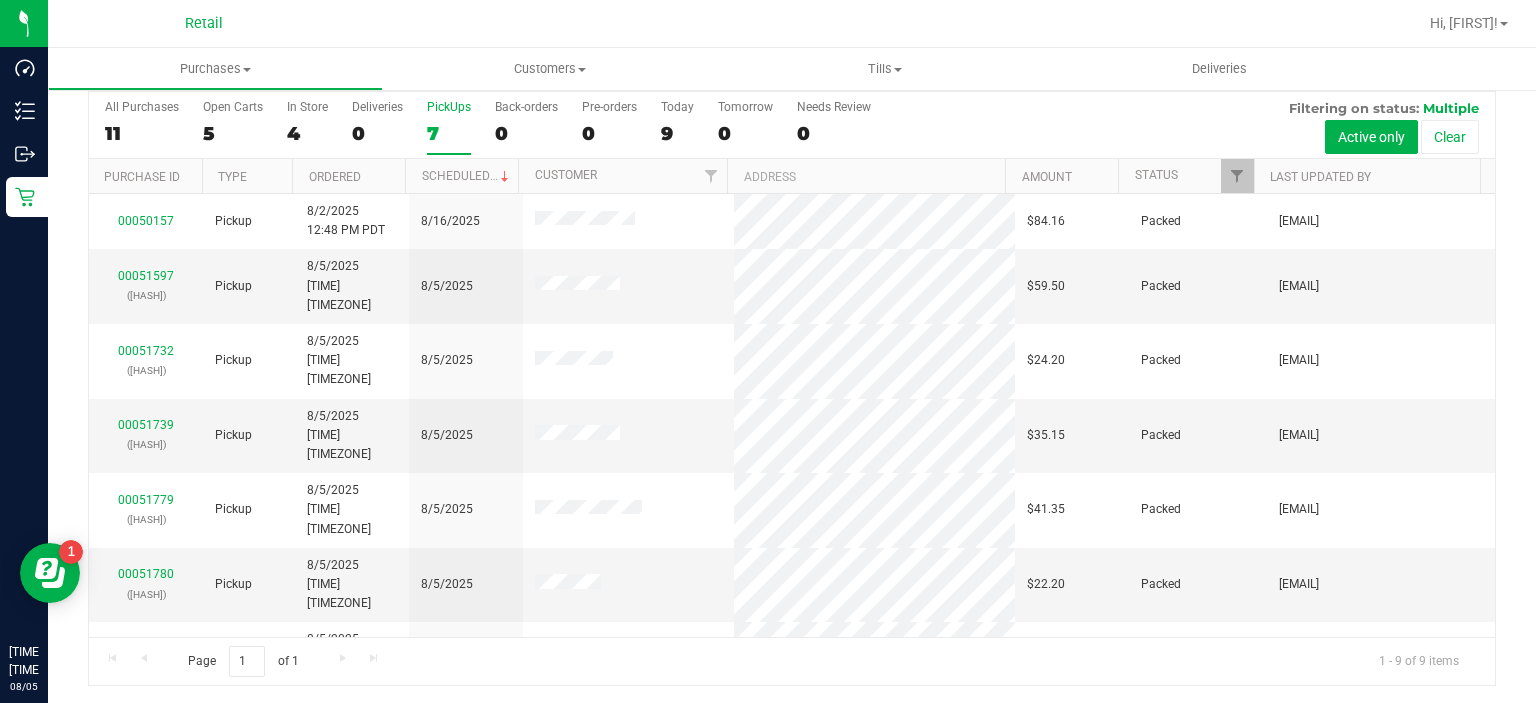 click on "PickUps
7" at bounding box center [449, 127] 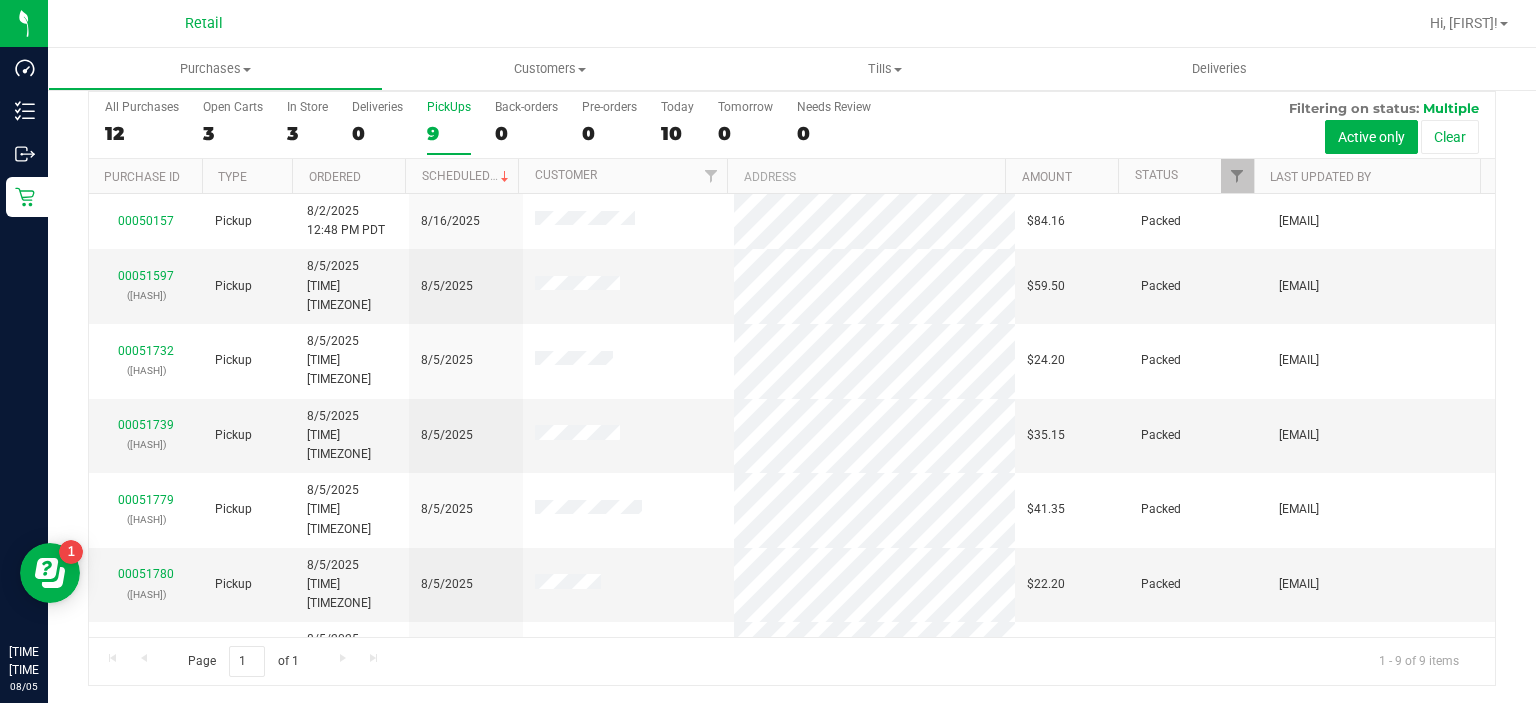 scroll, scrollTop: 52, scrollLeft: 0, axis: vertical 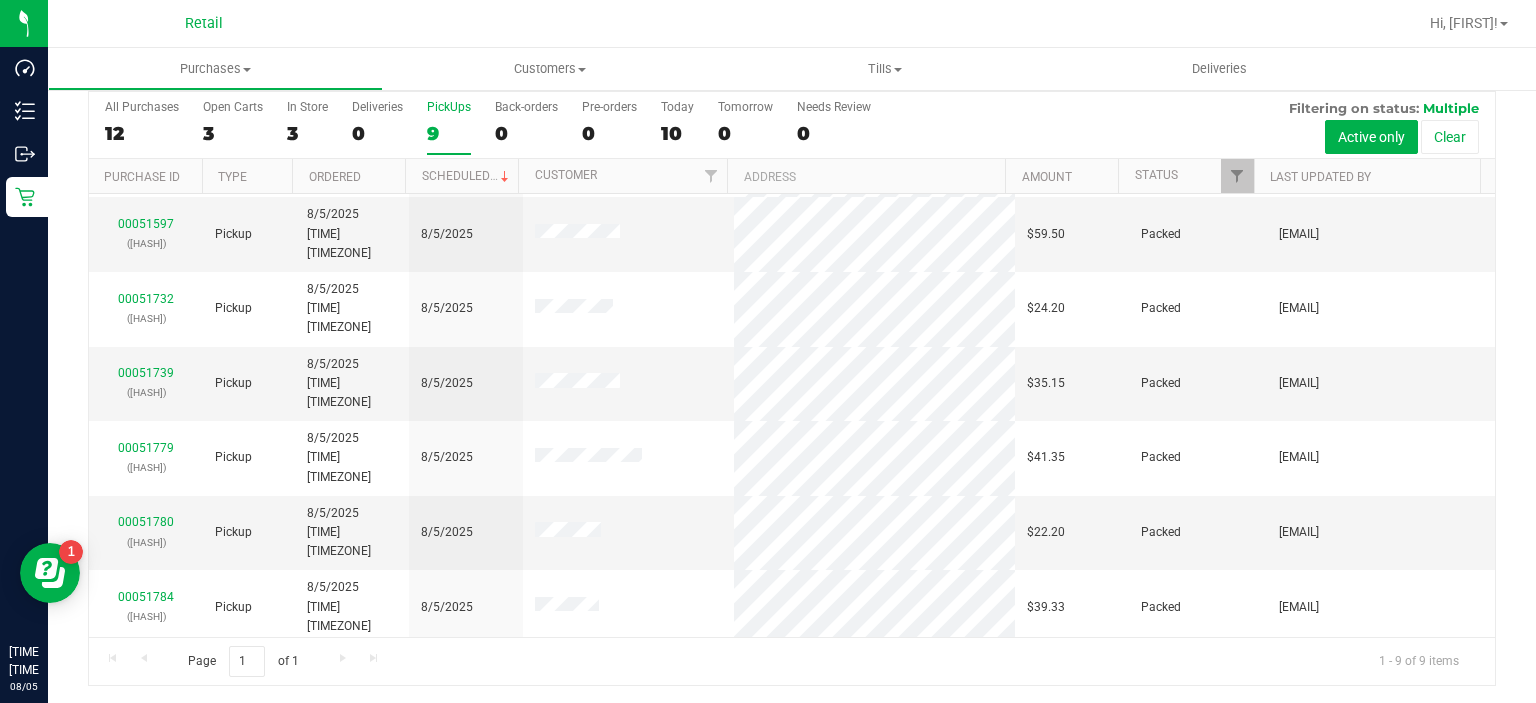 click on "00051792" at bounding box center (146, 672) 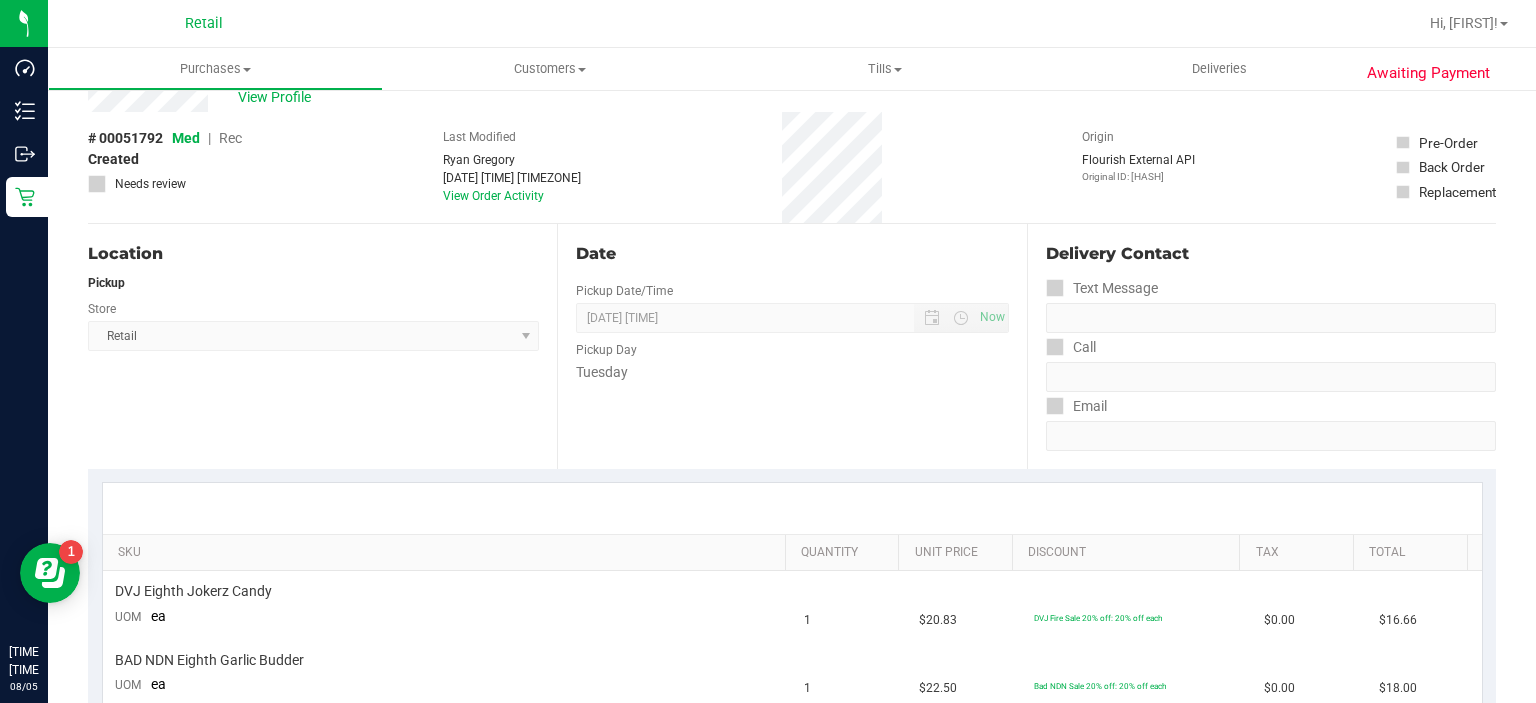 scroll, scrollTop: 0, scrollLeft: 0, axis: both 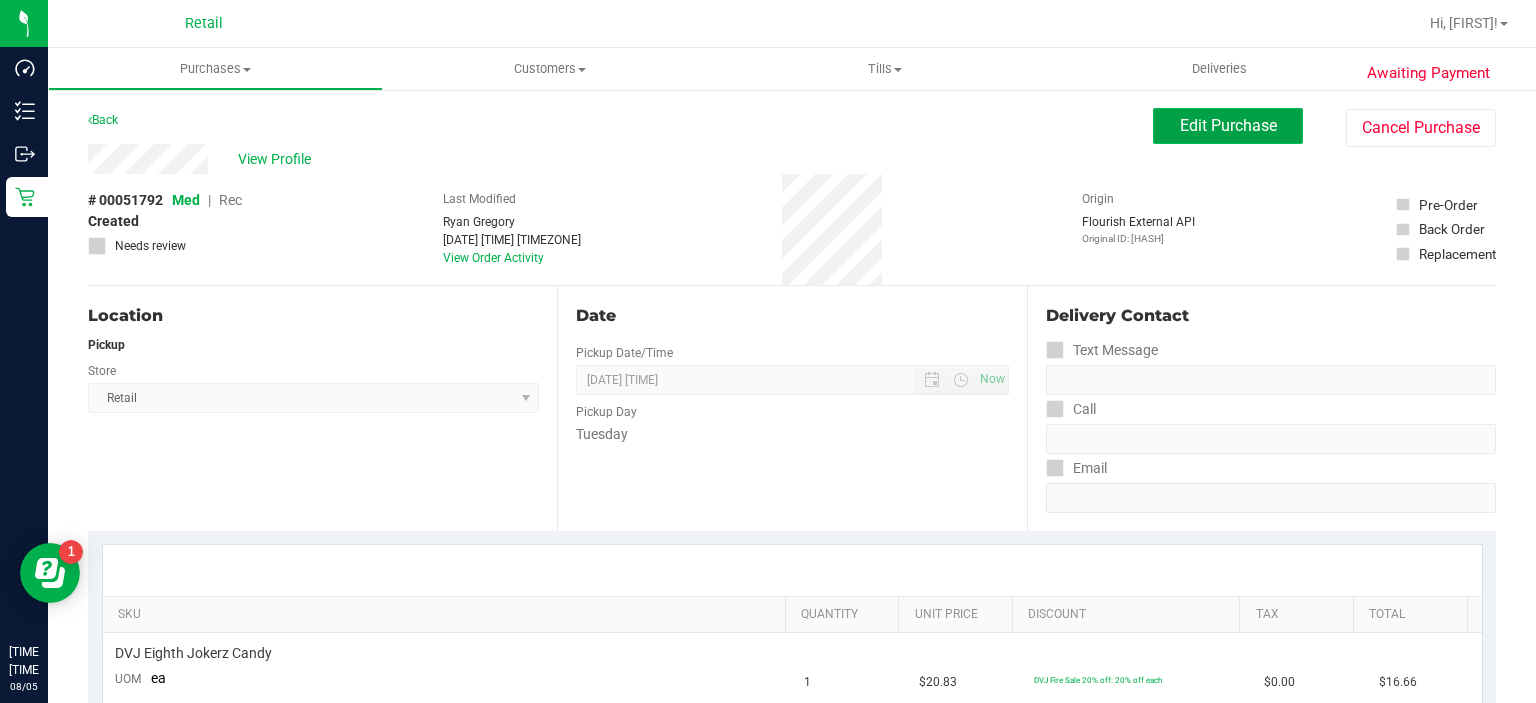 click on "Edit Purchase" at bounding box center (1228, 125) 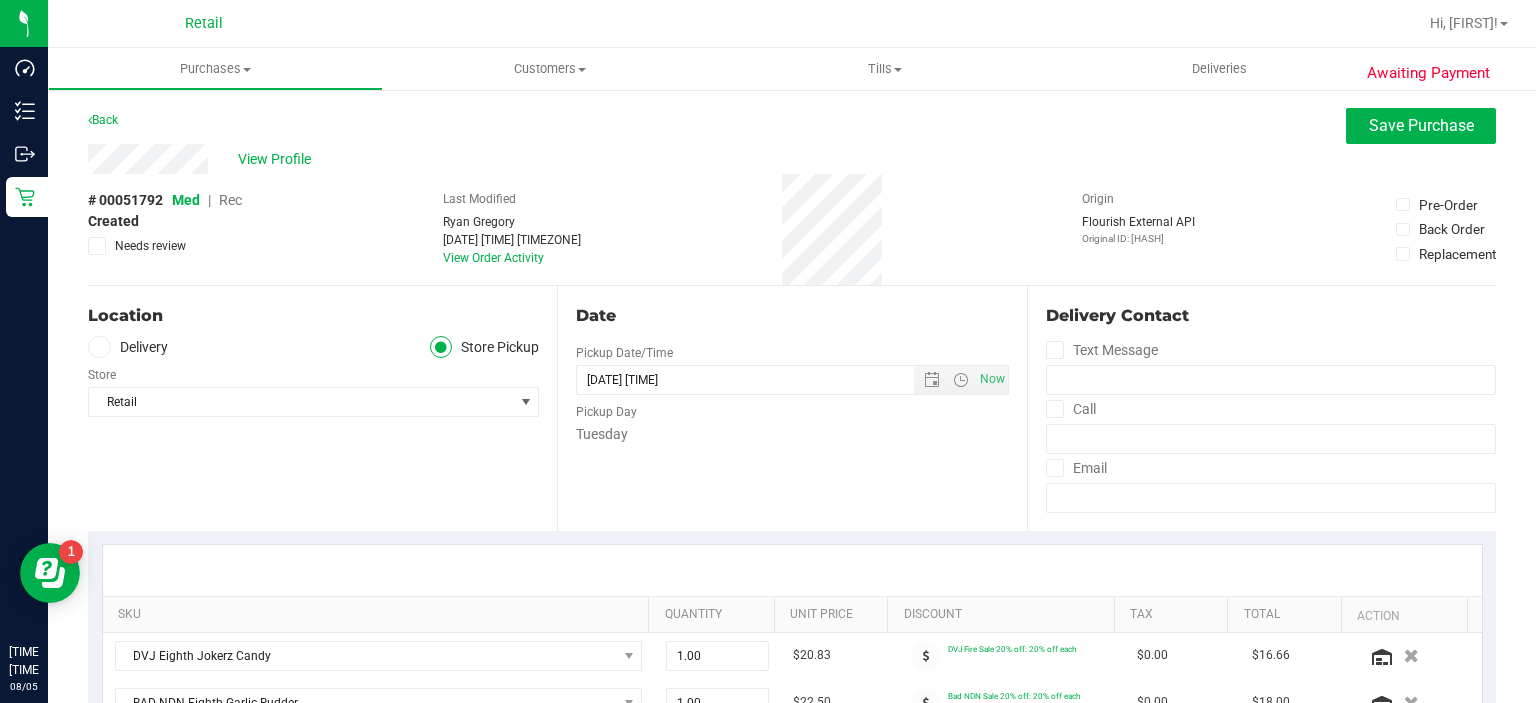 click on "Rec" at bounding box center (230, 200) 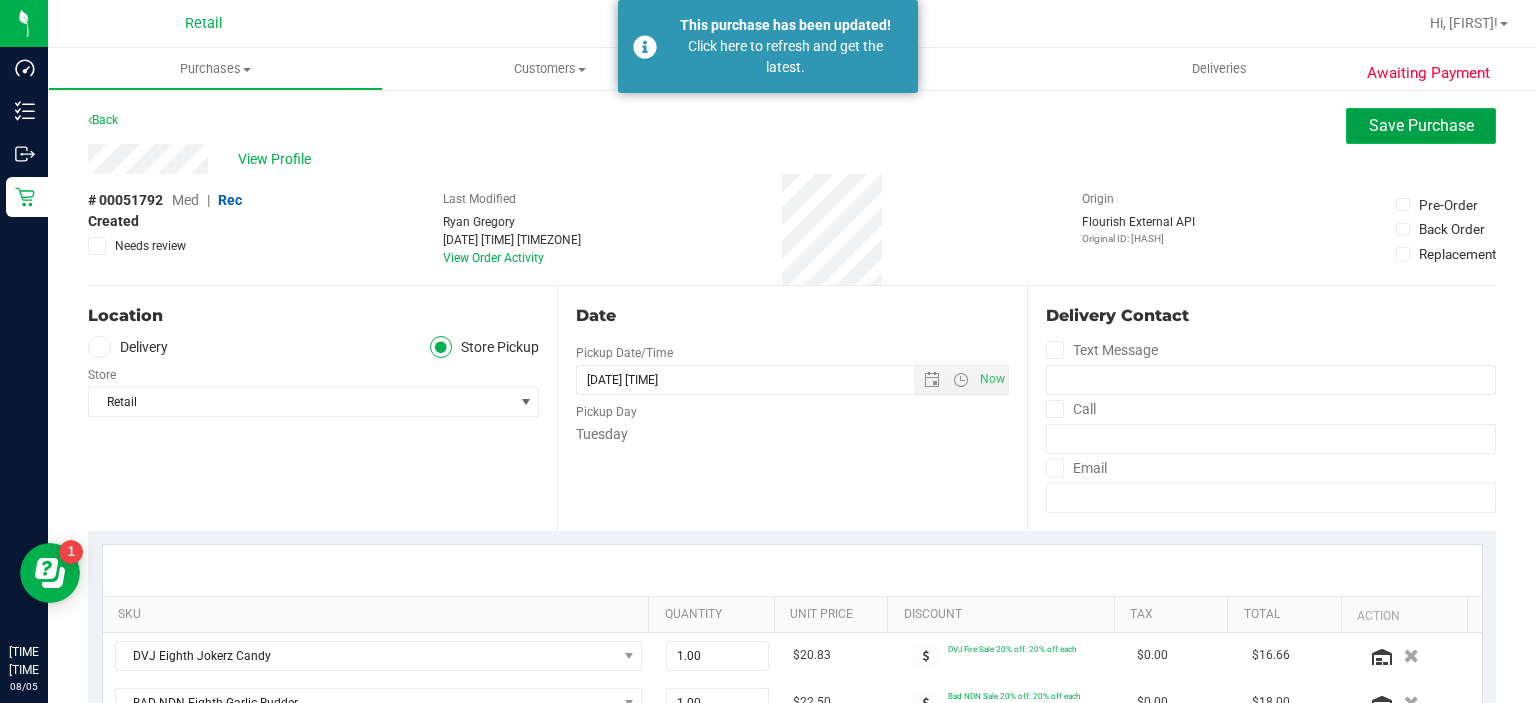 click on "Save Purchase" at bounding box center (1421, 125) 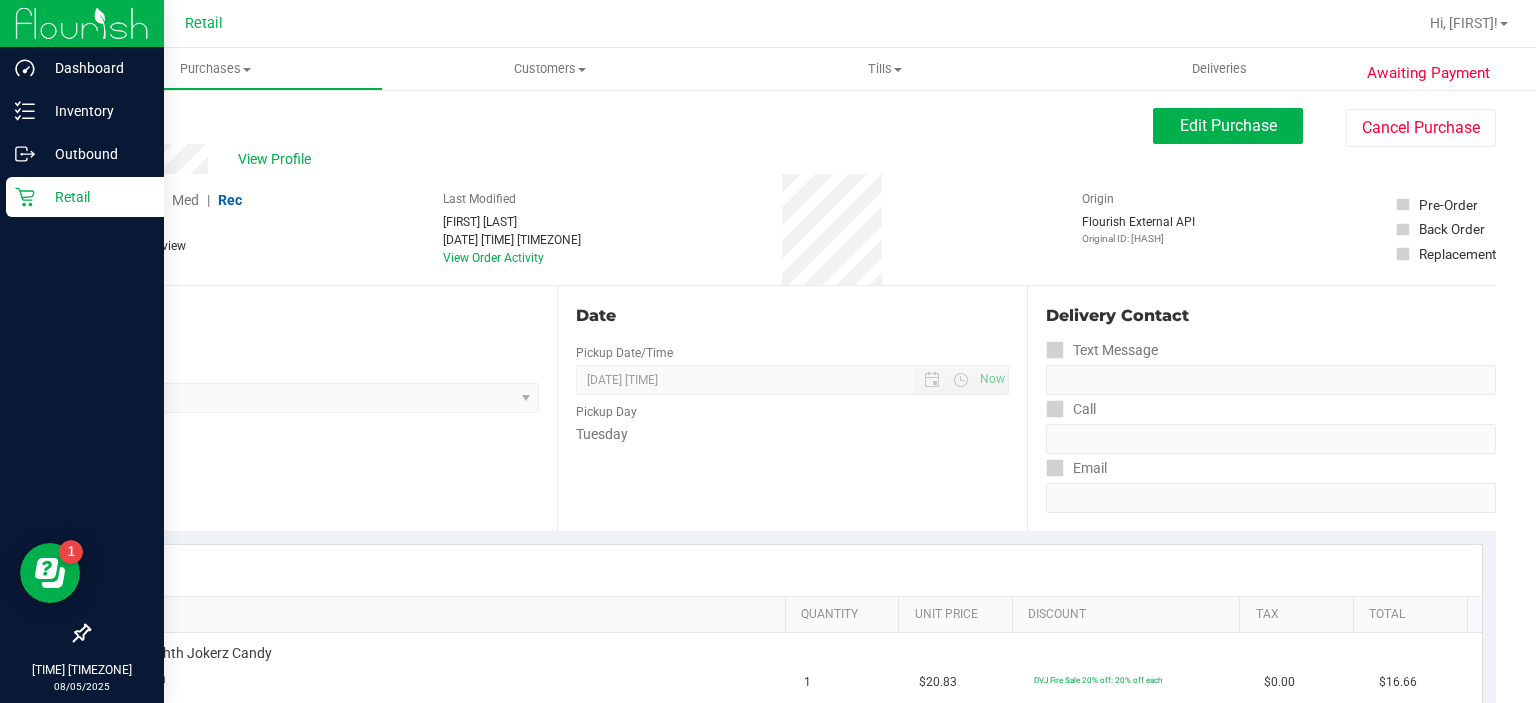 click 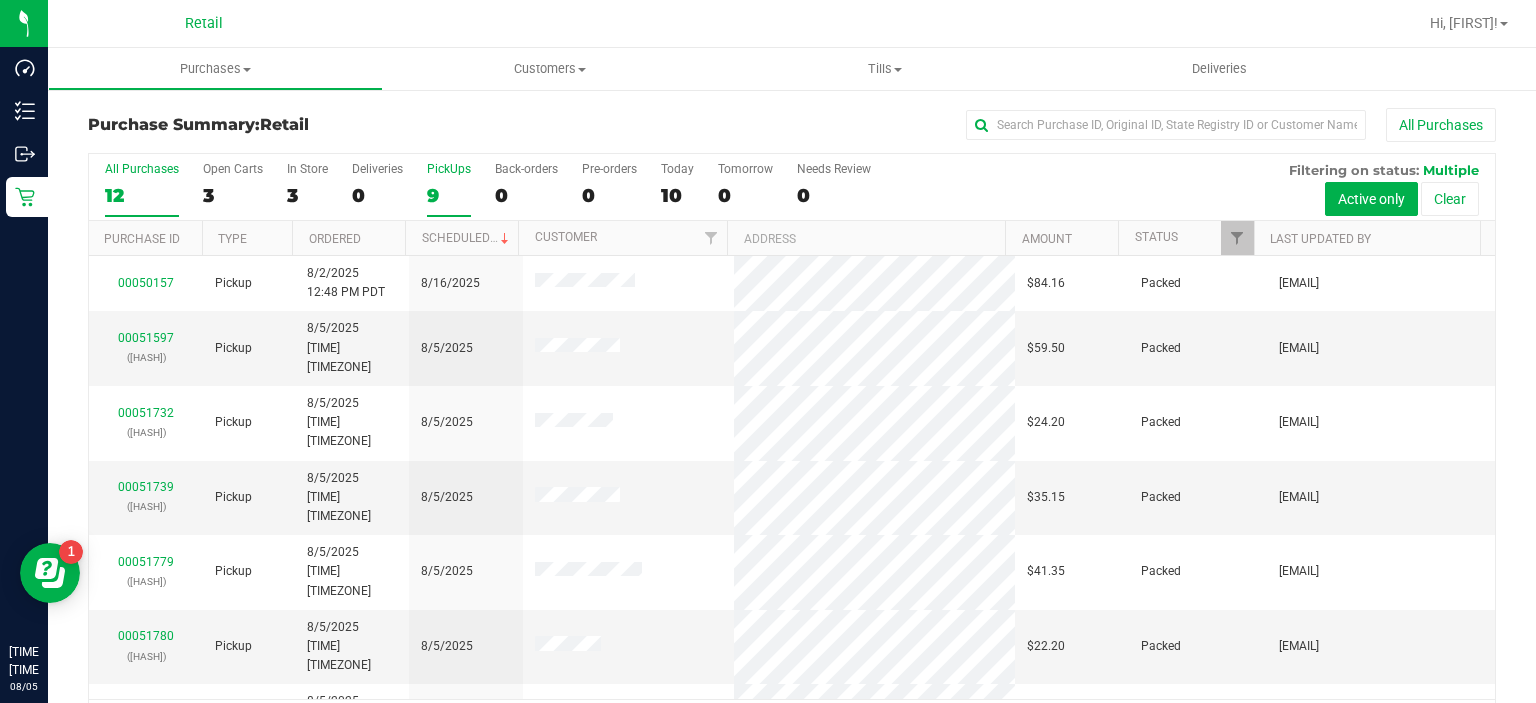 click on "PickUps
9" at bounding box center (449, 189) 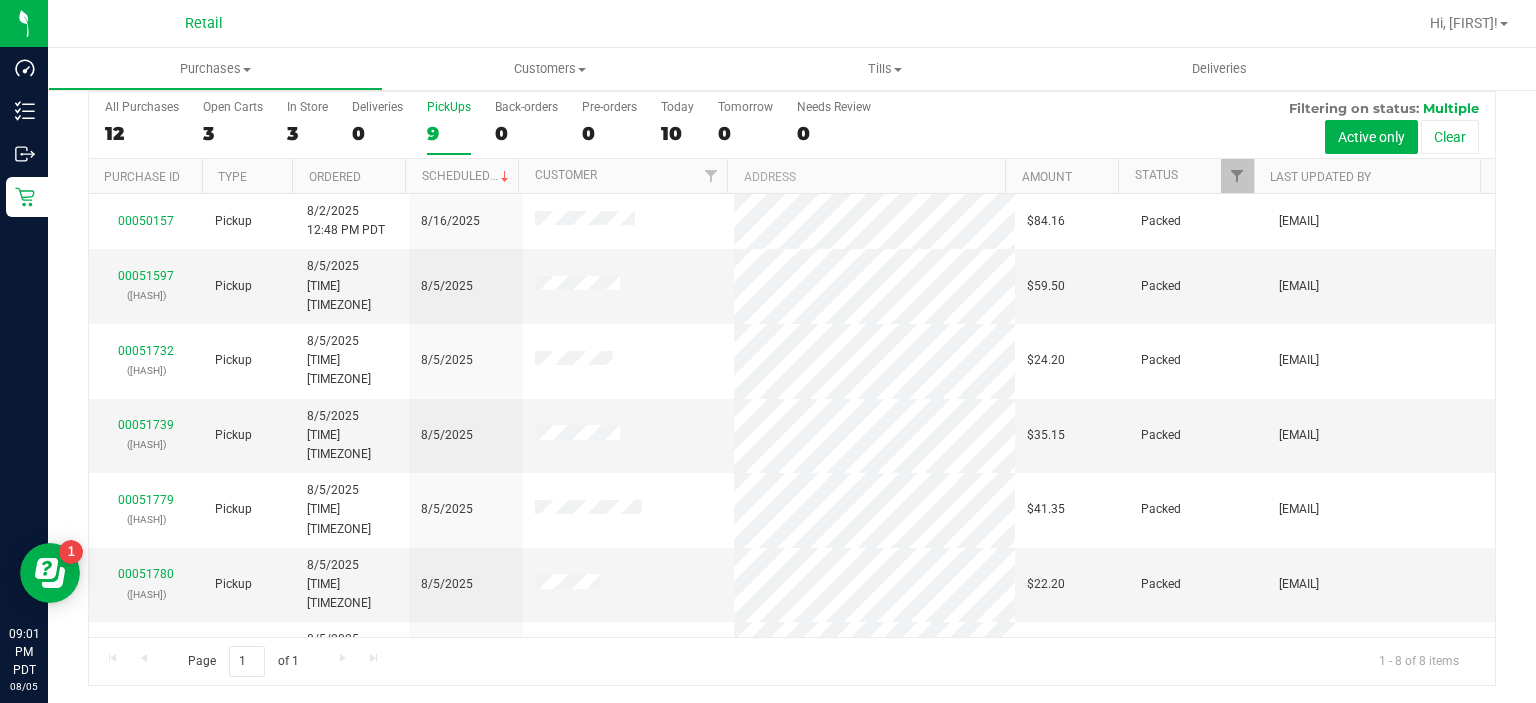 scroll, scrollTop: 0, scrollLeft: 0, axis: both 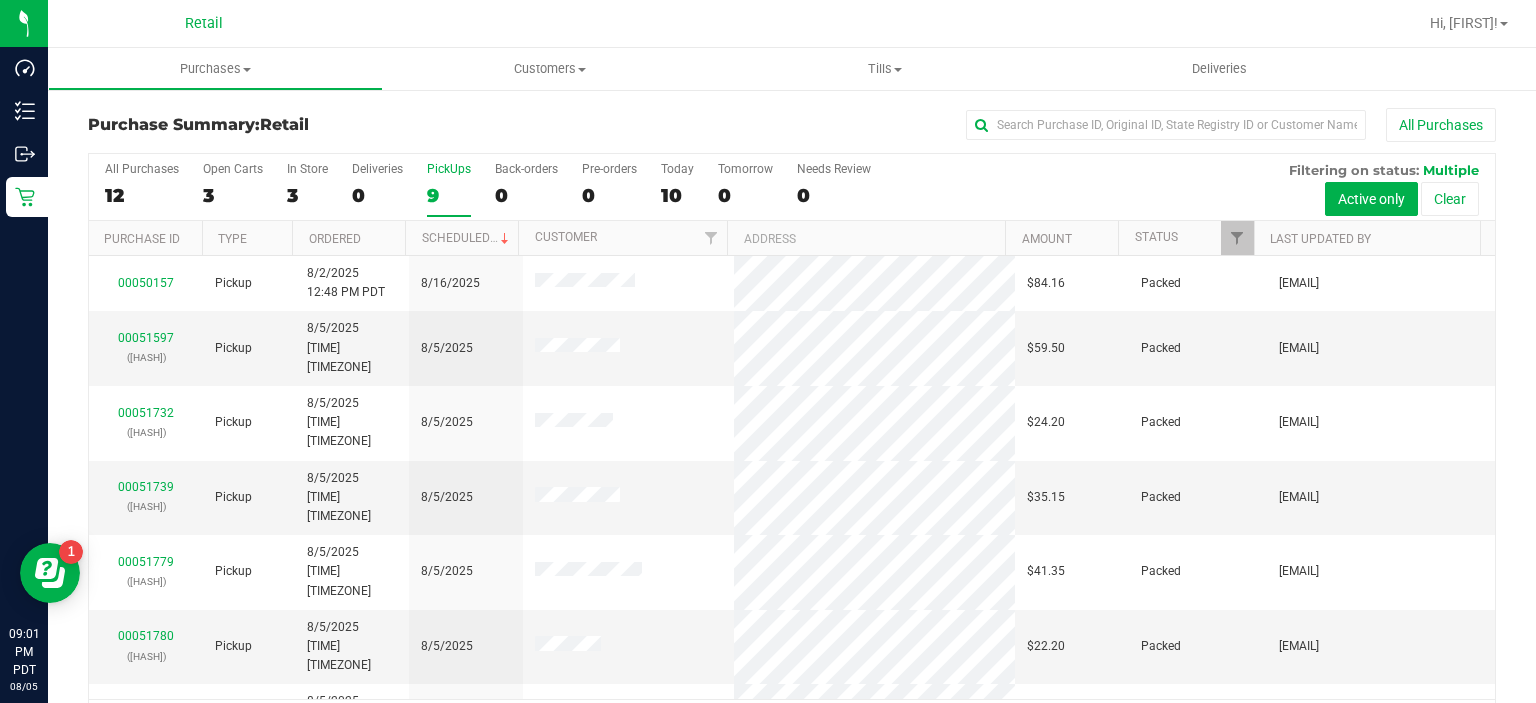 click on "PickUps" at bounding box center (449, 169) 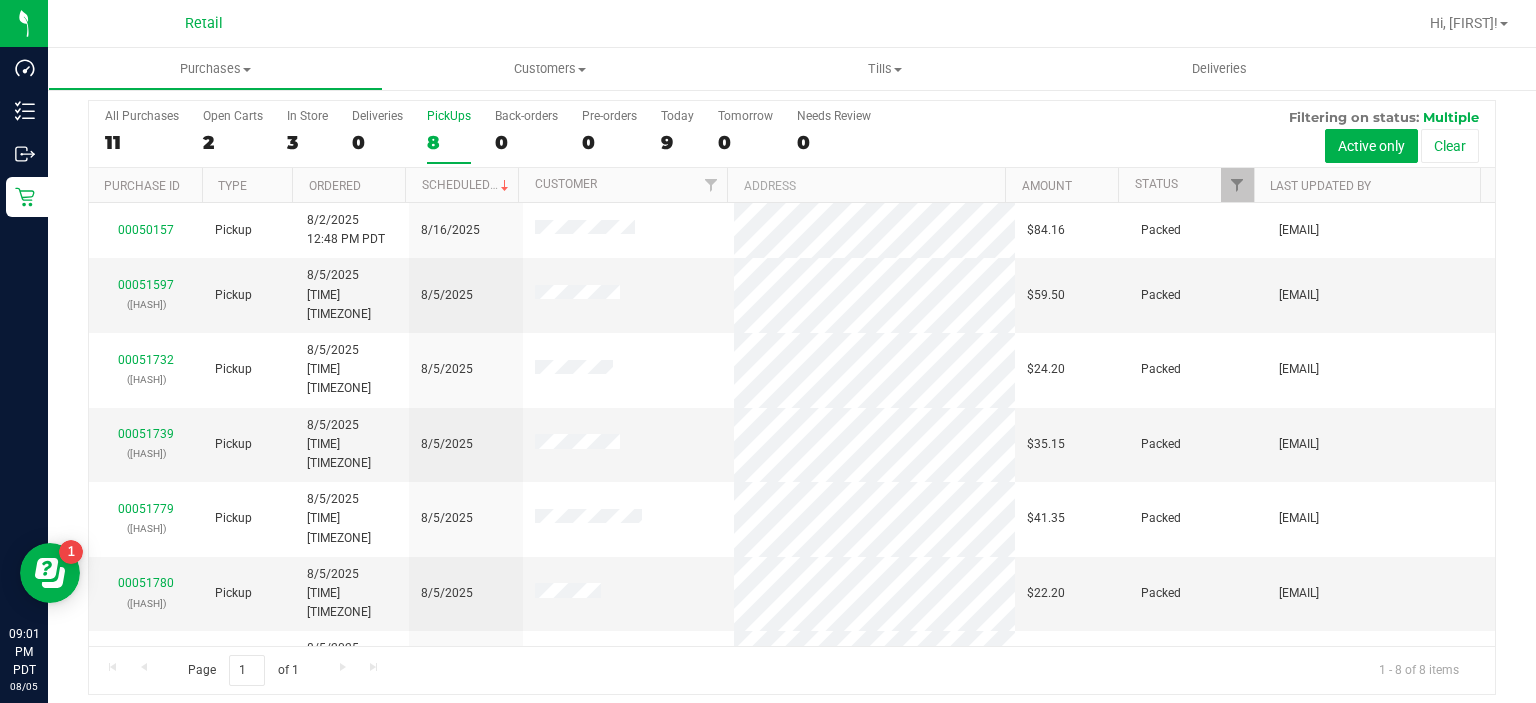 scroll, scrollTop: 52, scrollLeft: 0, axis: vertical 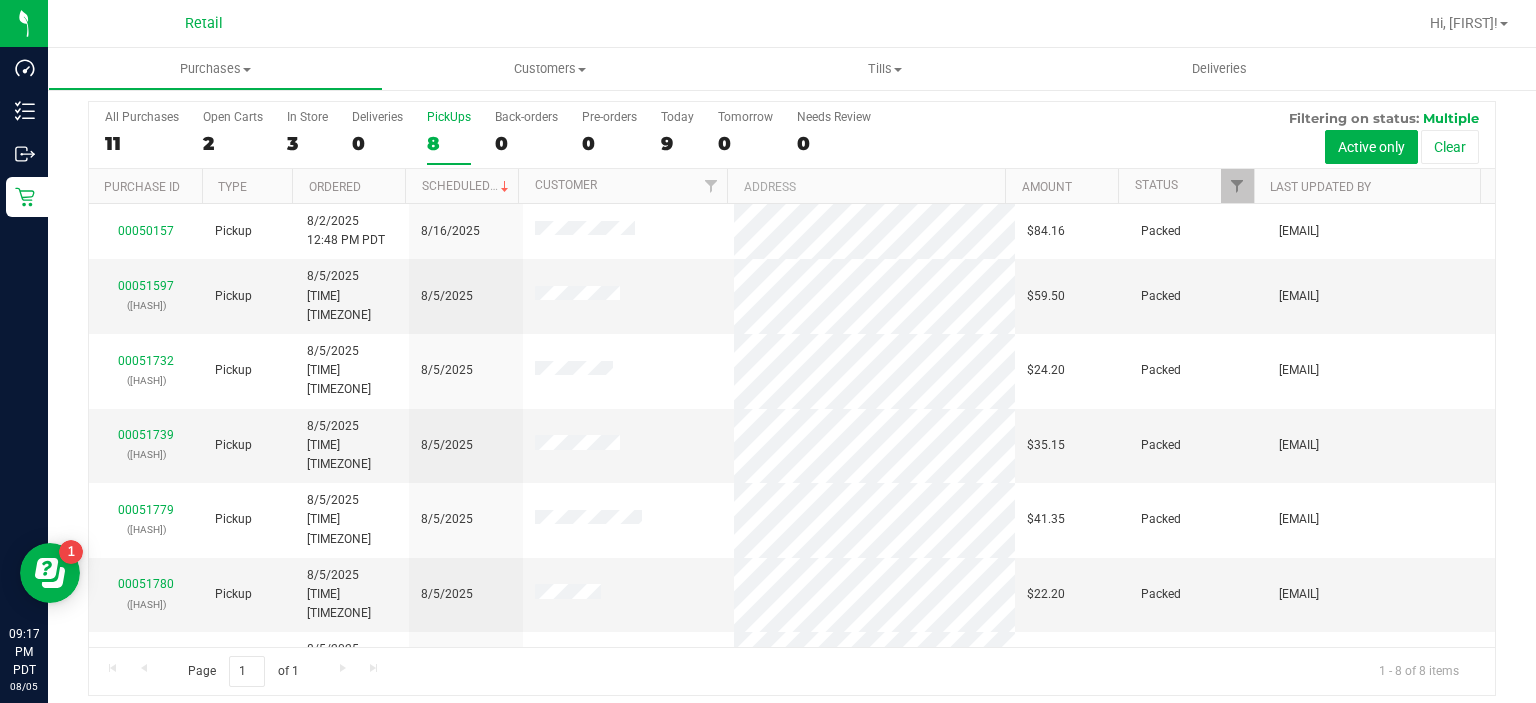 click on "8" at bounding box center [449, 143] 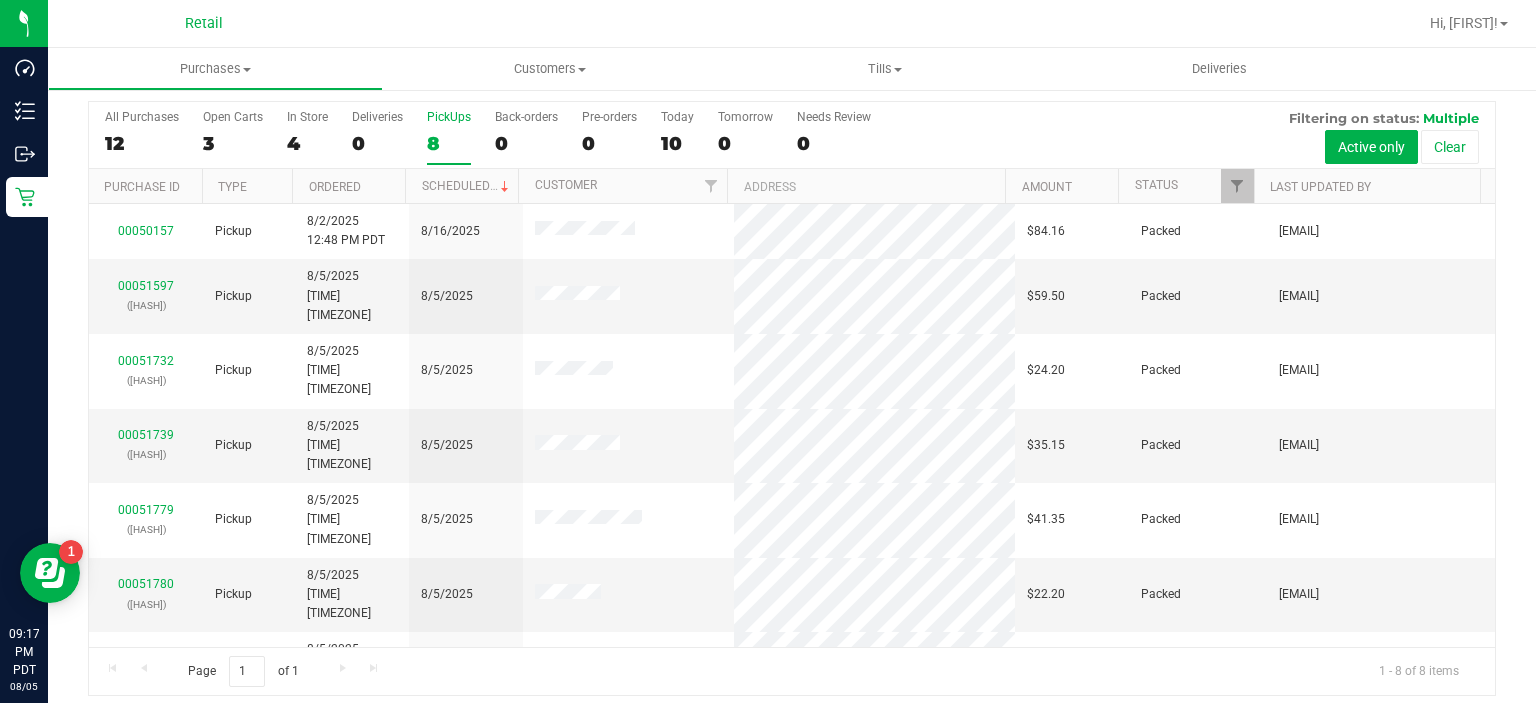scroll, scrollTop: 62, scrollLeft: 0, axis: vertical 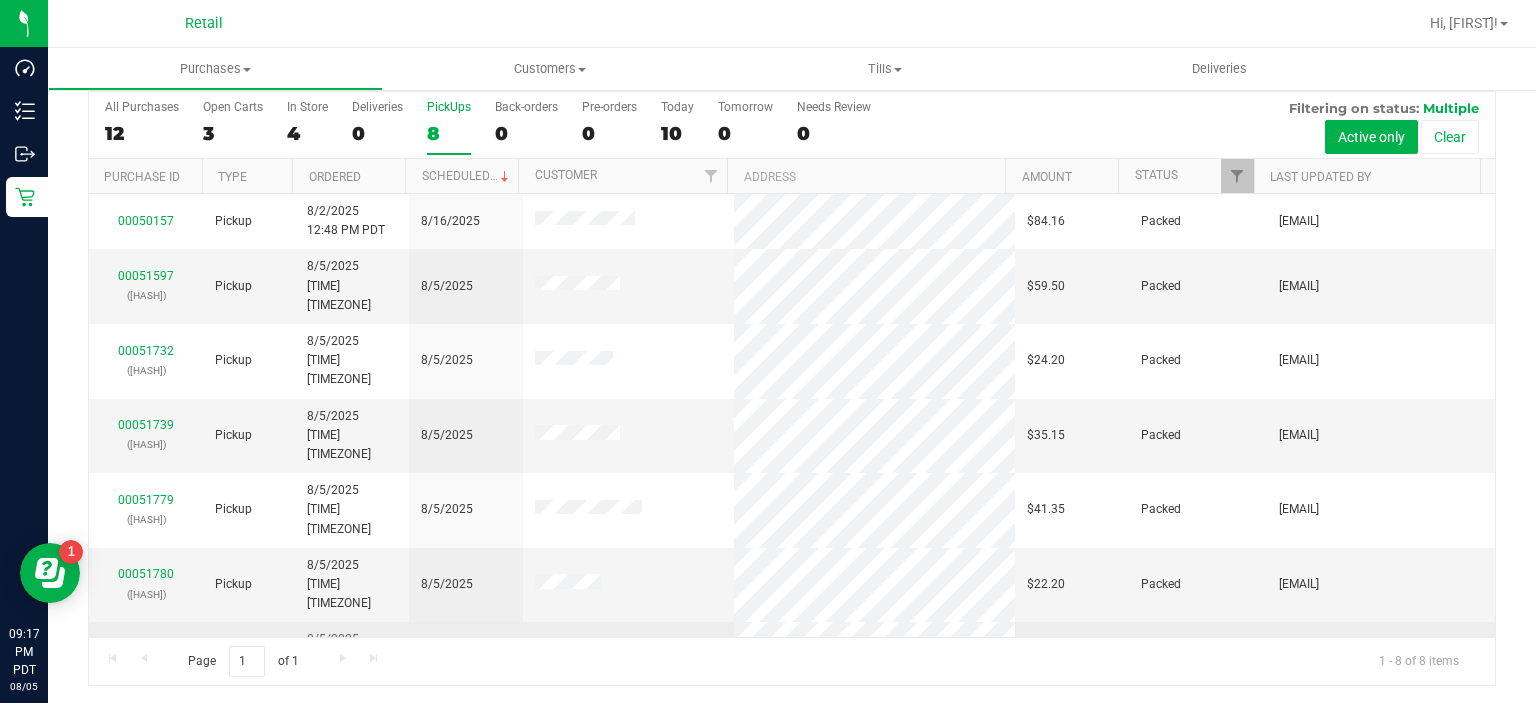 click on "00051802" at bounding box center (146, 649) 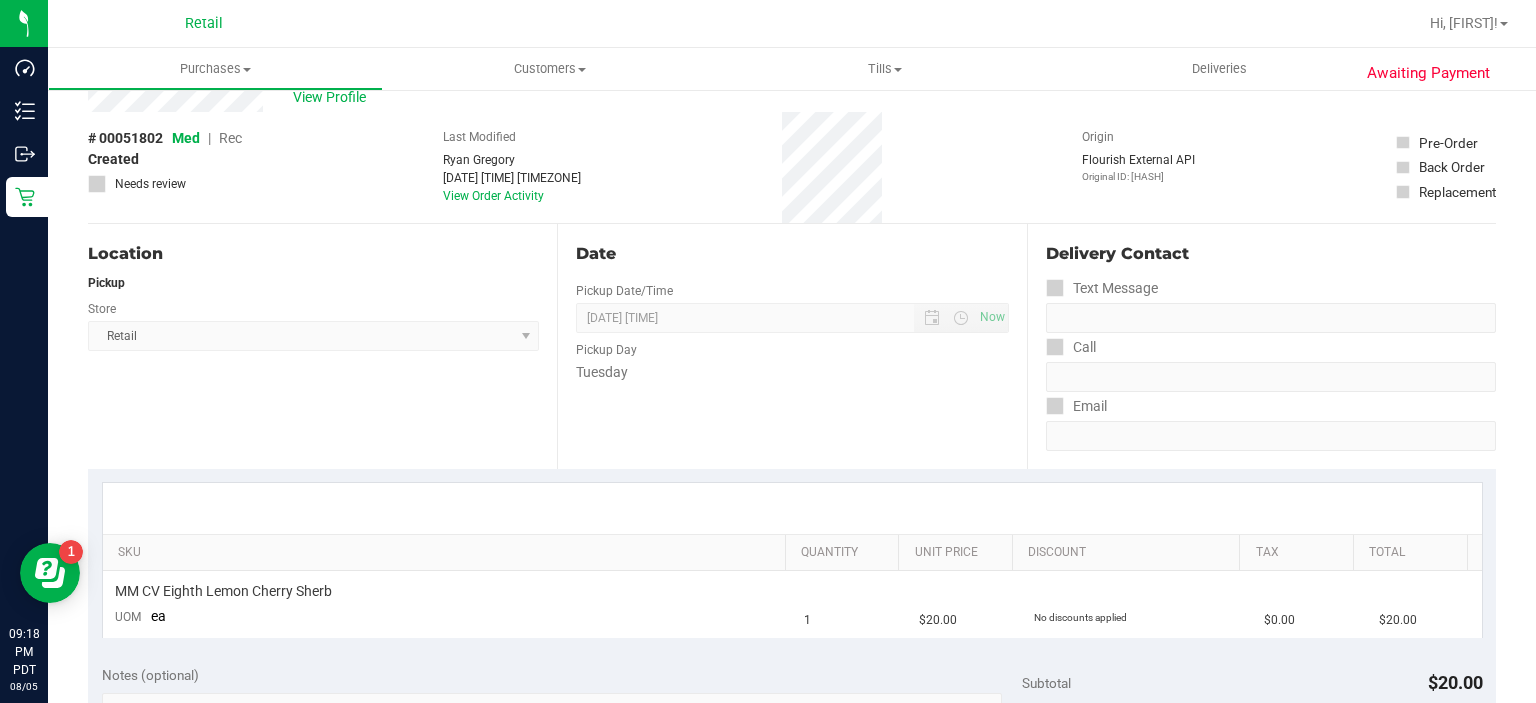 scroll, scrollTop: 0, scrollLeft: 0, axis: both 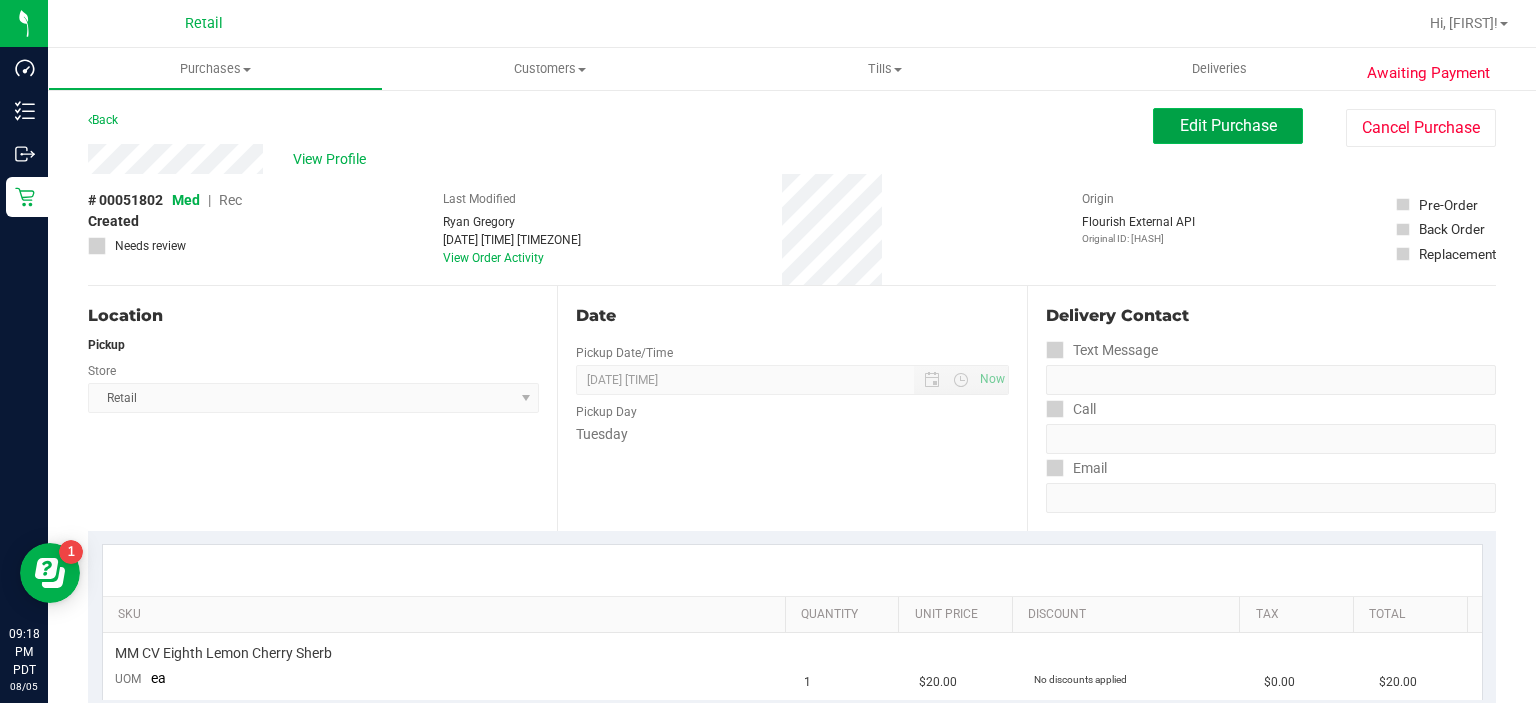 click on "Edit Purchase" at bounding box center [1228, 126] 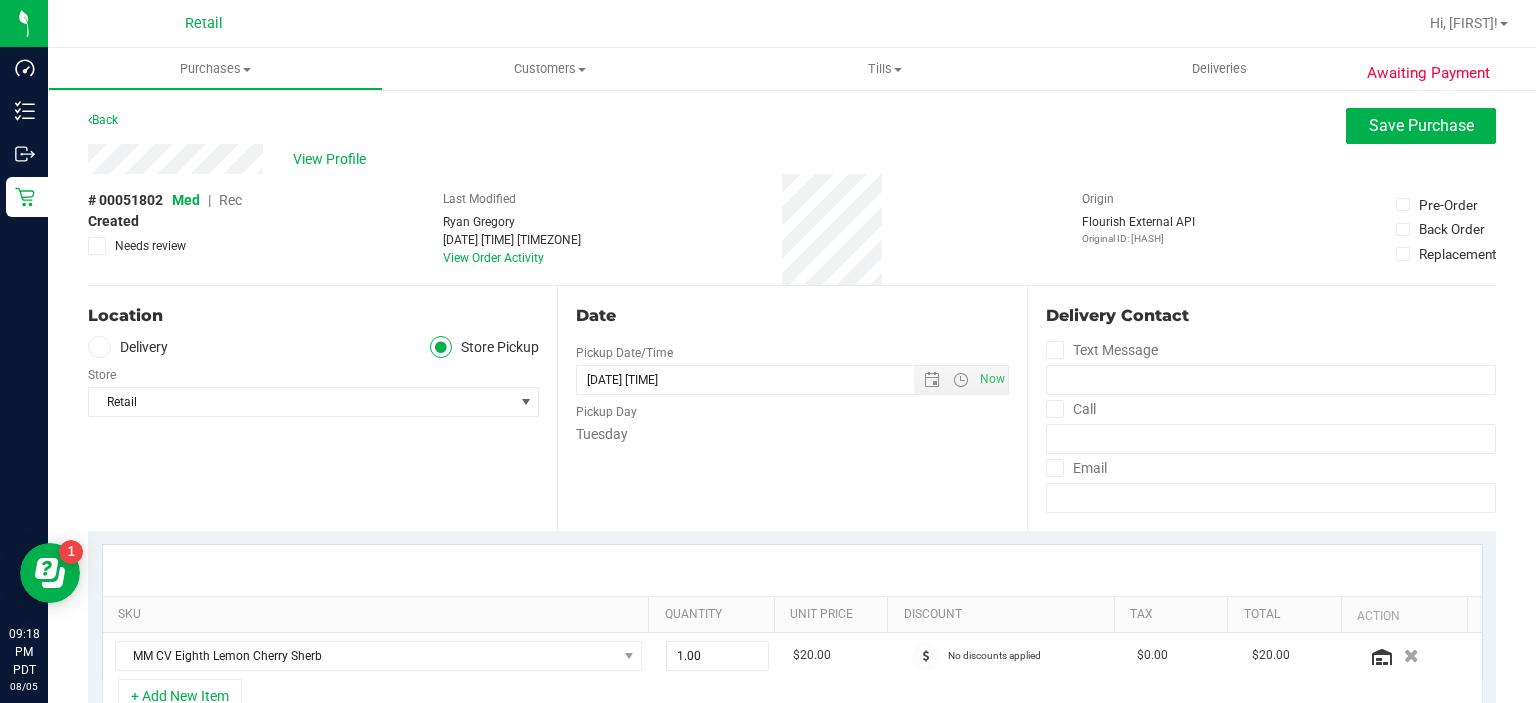 click on "Rec" at bounding box center [230, 200] 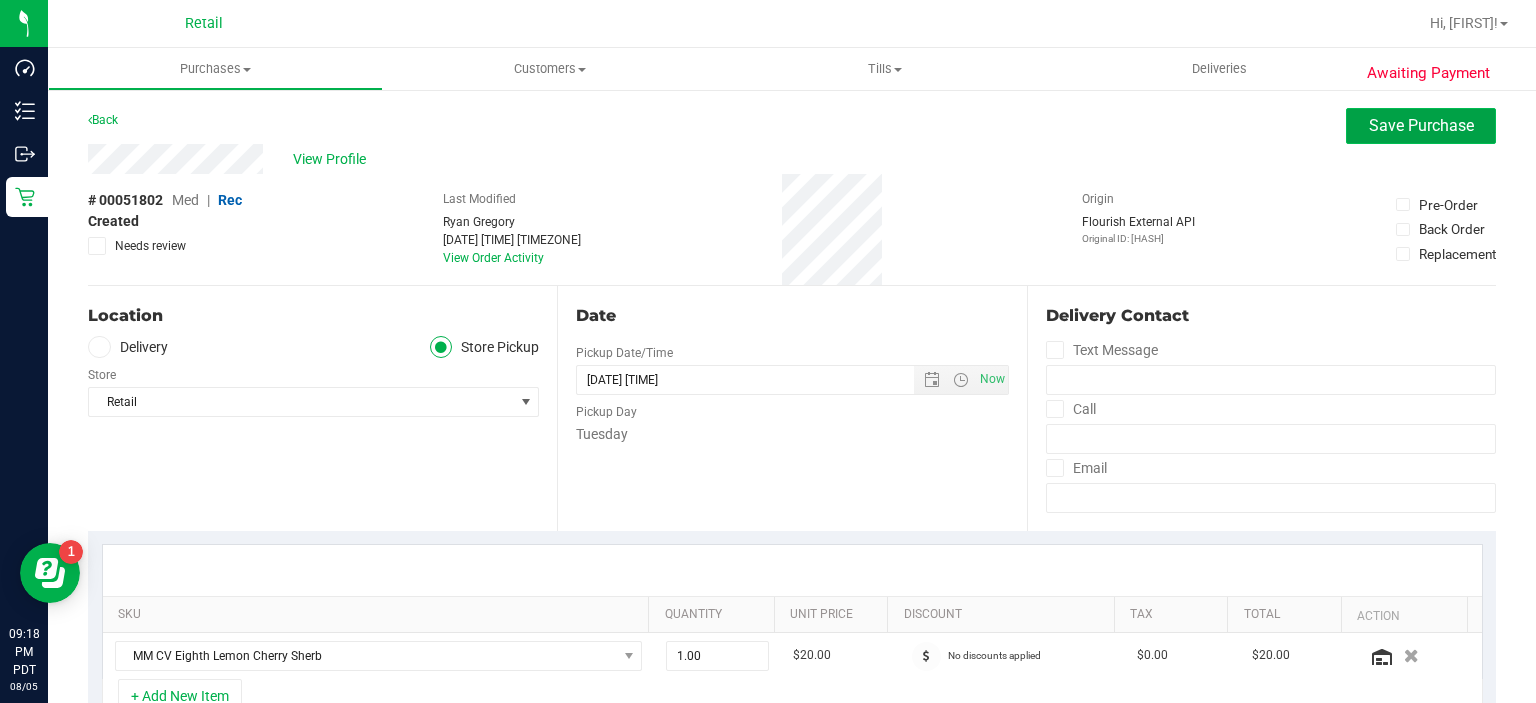 click on "Save Purchase" at bounding box center (1421, 125) 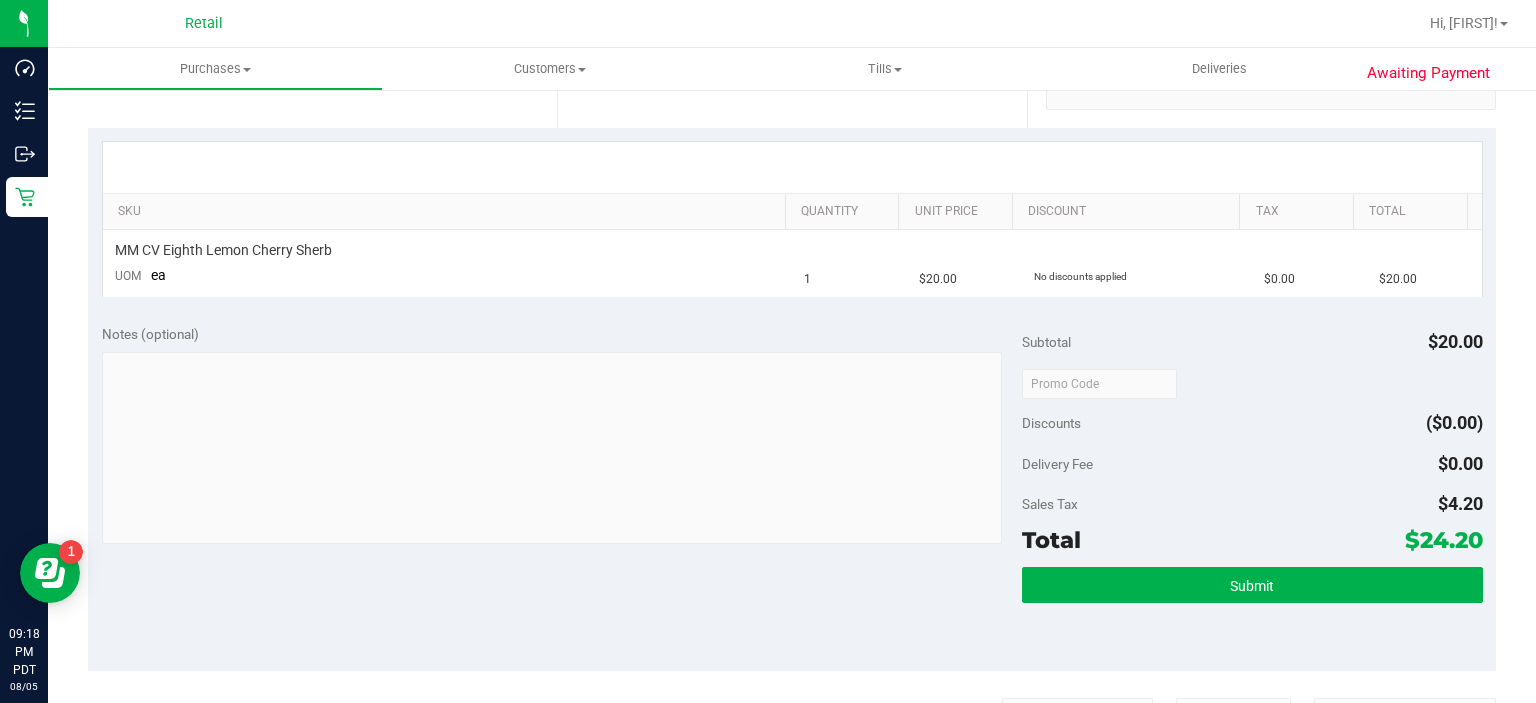scroll, scrollTop: 430, scrollLeft: 0, axis: vertical 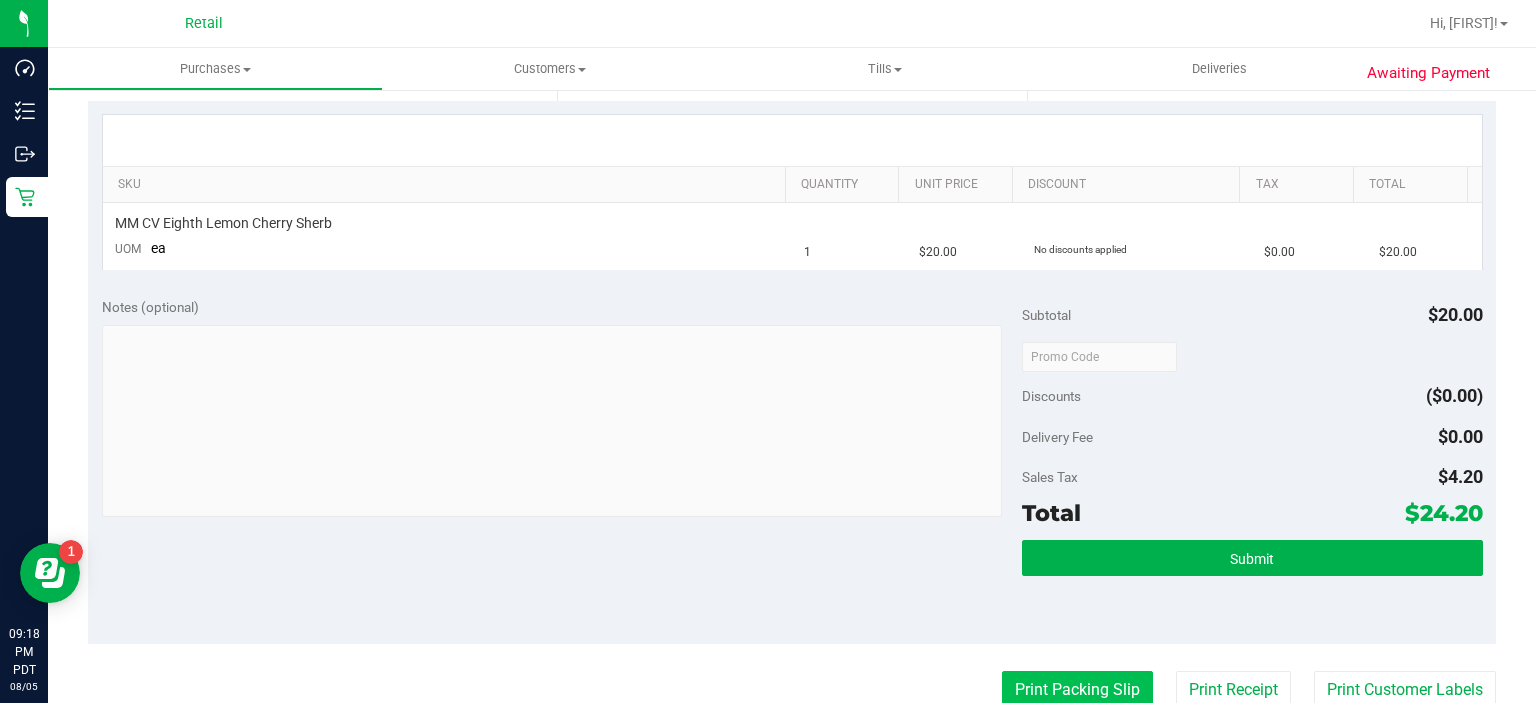 click on "Print Packing Slip" at bounding box center [1077, 690] 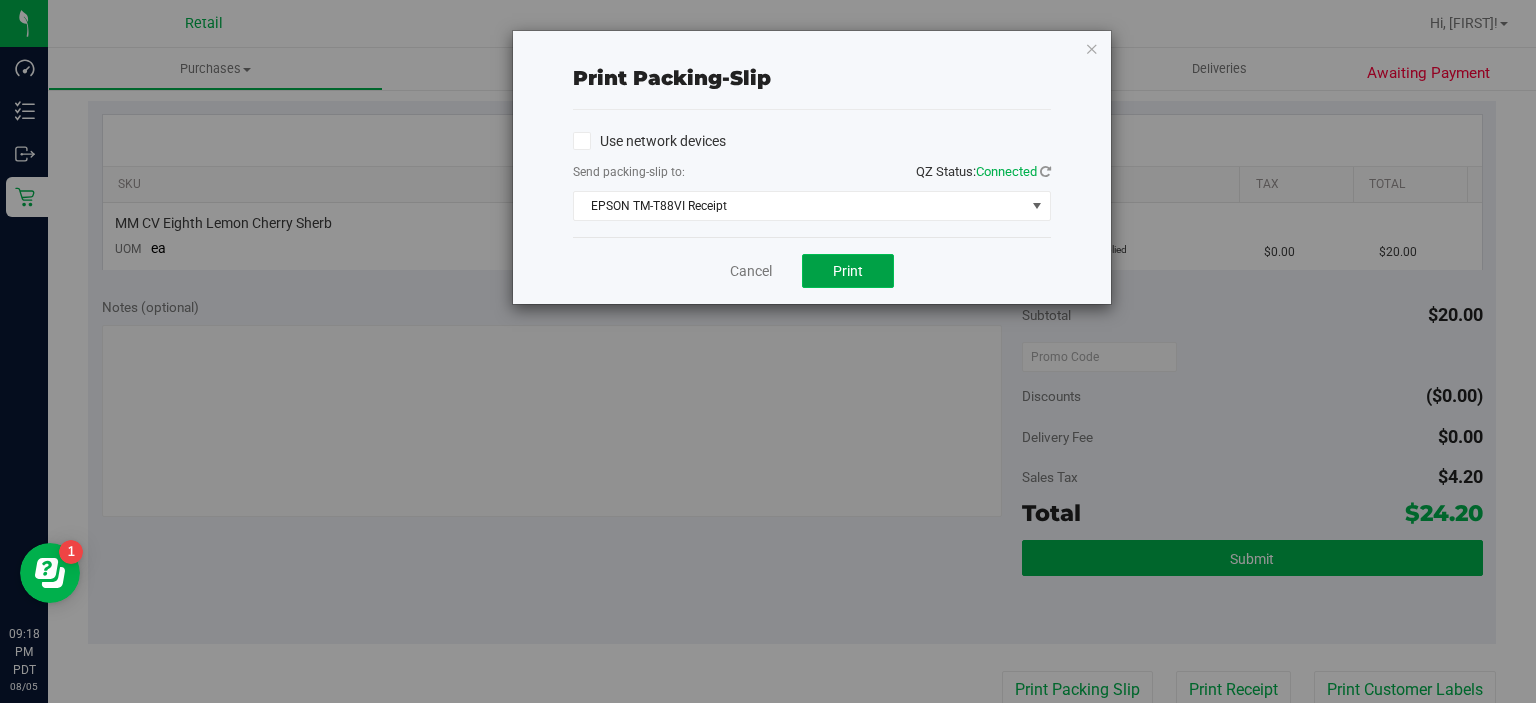 click on "Print" at bounding box center (848, 271) 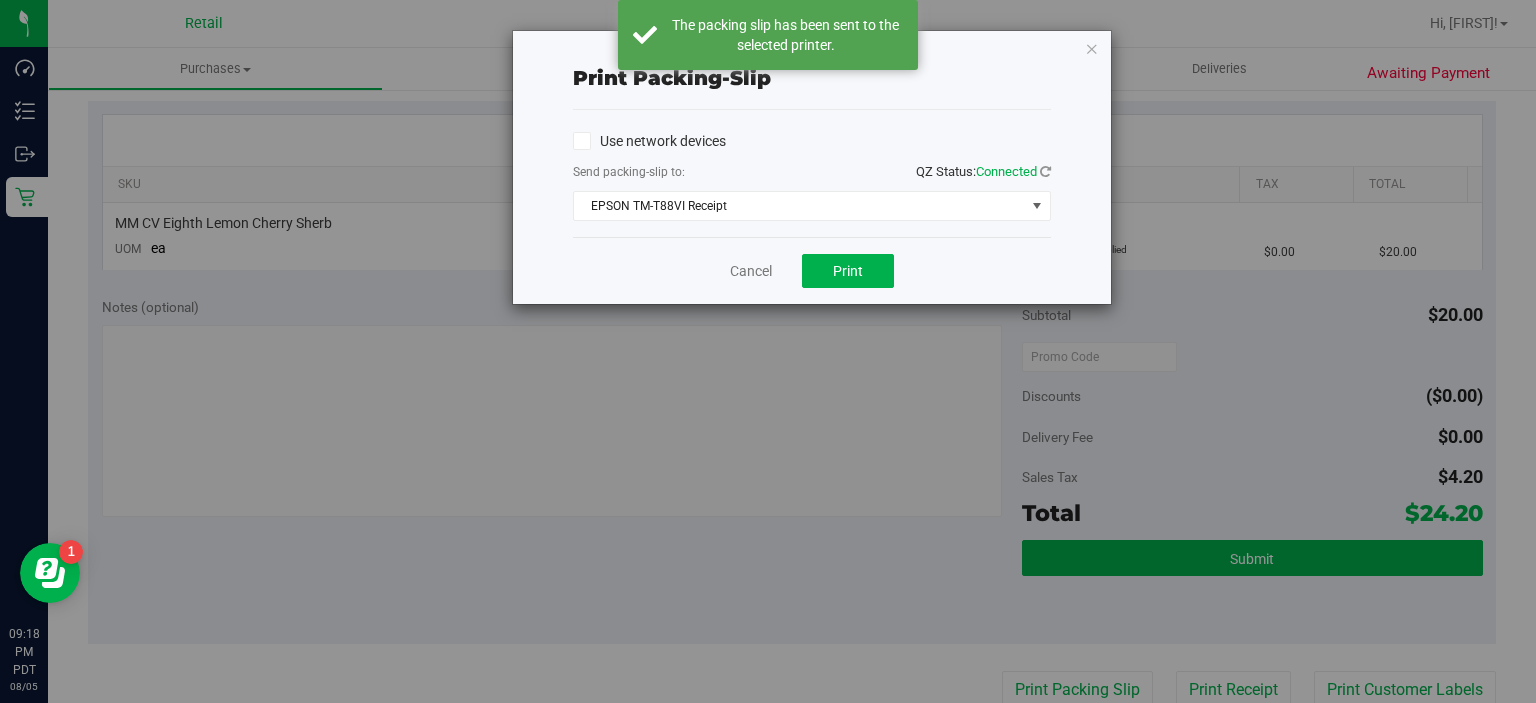 click on "Print packing-slip
Use network devices
Send packing-slip to:
QZ Status:   Connected
EPSON TM-T88VI Receipt Choose printer EPSON TM-T88VI Receipt Fax Foxit PhantomPDF Printer HPAF46F9.localdomain (HP OfficeJet Pro 8020 series) HPC80C57.localdomain (HP OfficeJet Pro 8020 series) HPEEFB42 (HP OfficeJet Pro 8020 series) HPI73DED3 (HP OfficeJet Pro 8130e series) Microsoft Print to PDF Microsoft XPS Document Writer
Cancel
Print" at bounding box center (775, 351) 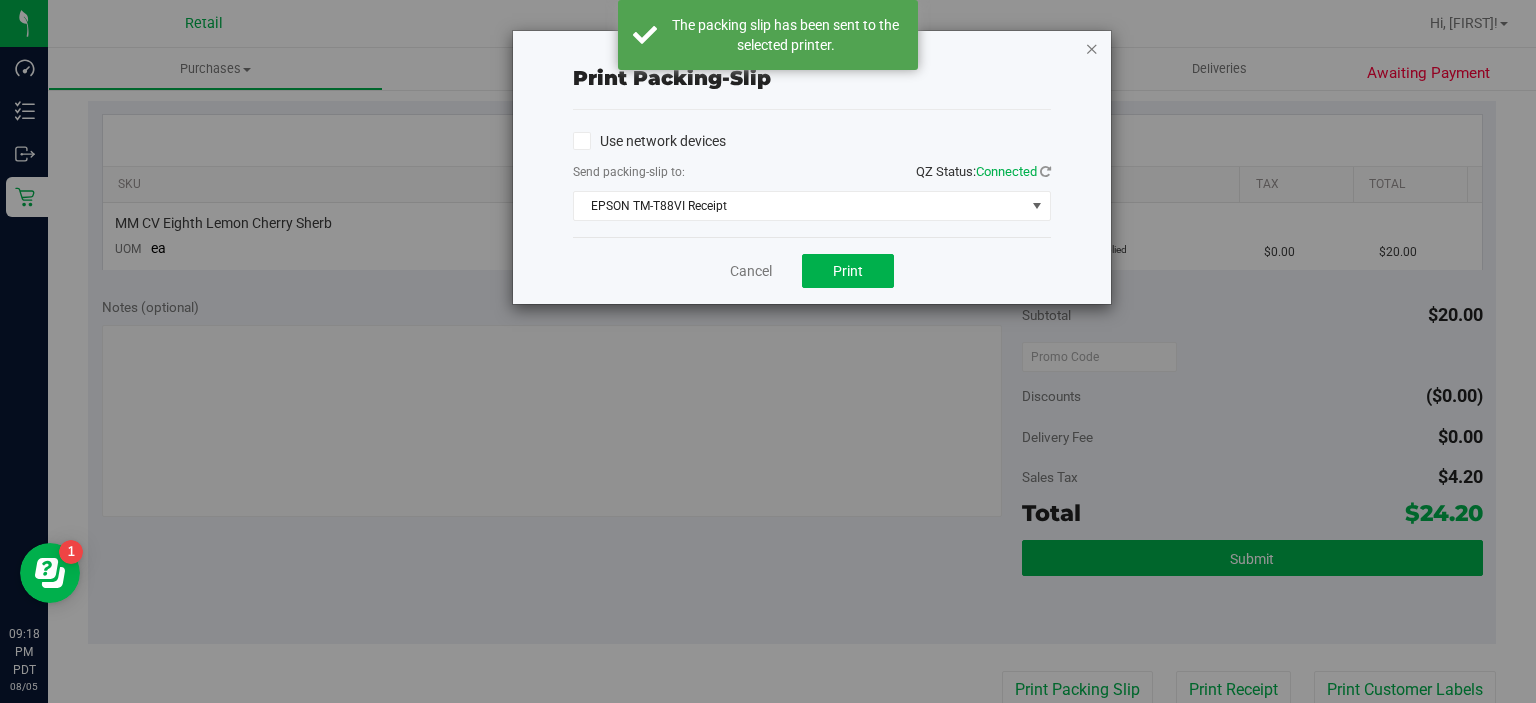 click at bounding box center [1092, 48] 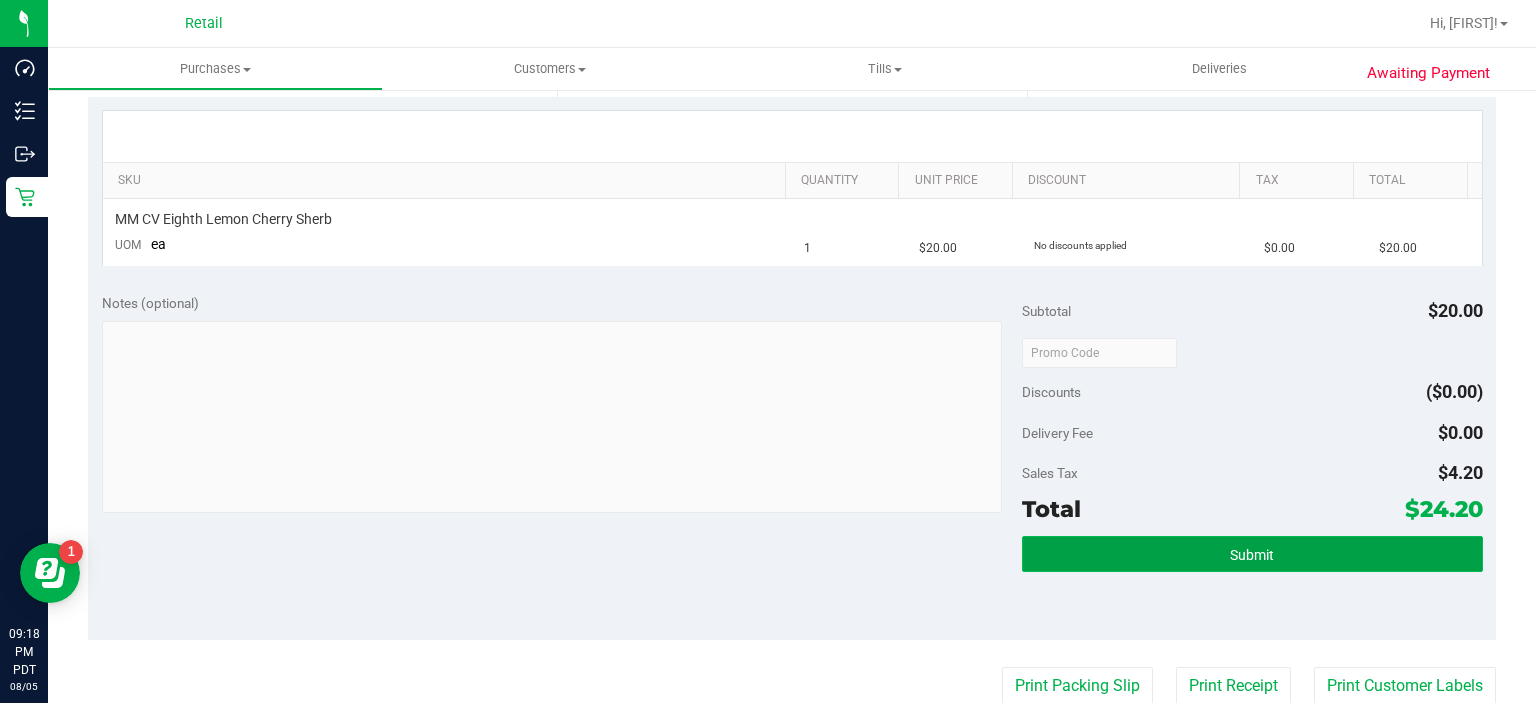 click on "Submit" at bounding box center [1252, 554] 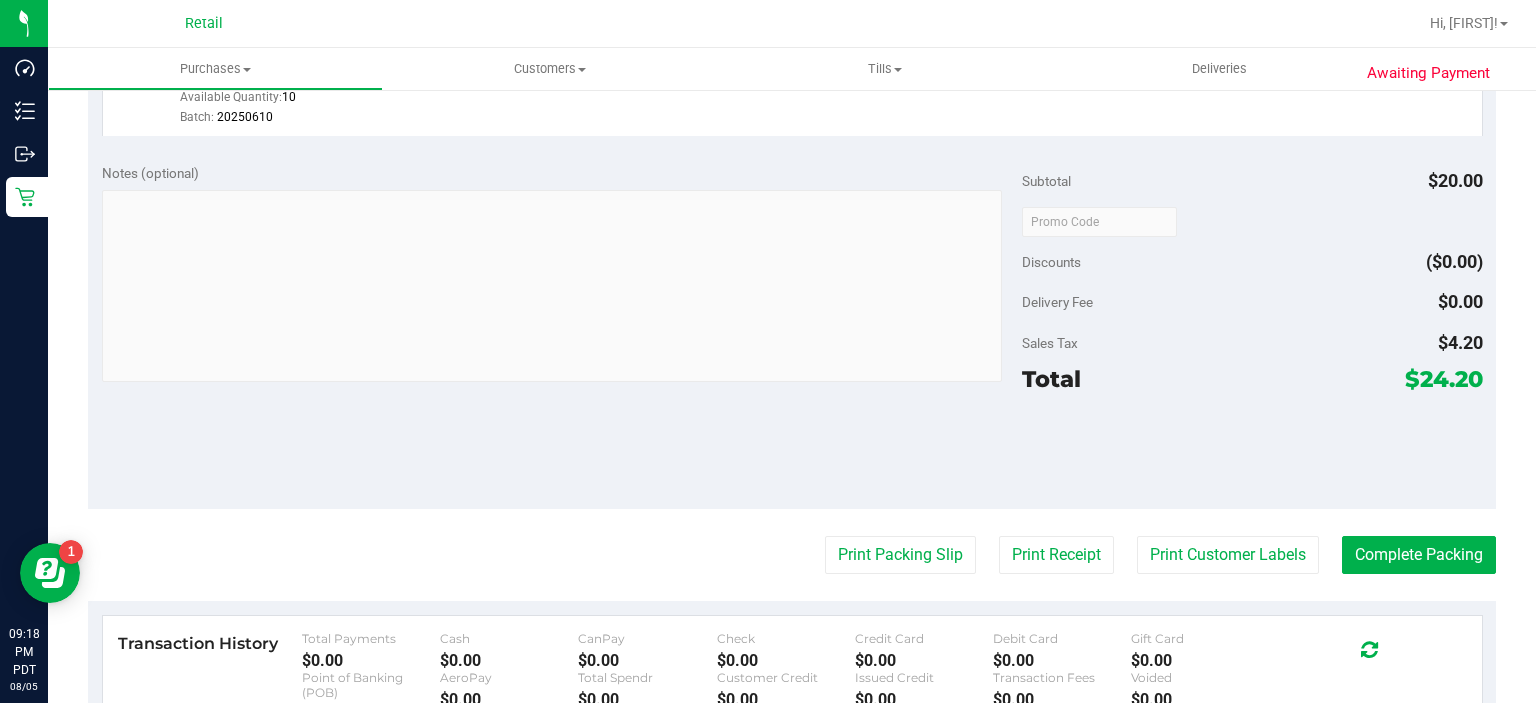 scroll, scrollTop: 619, scrollLeft: 0, axis: vertical 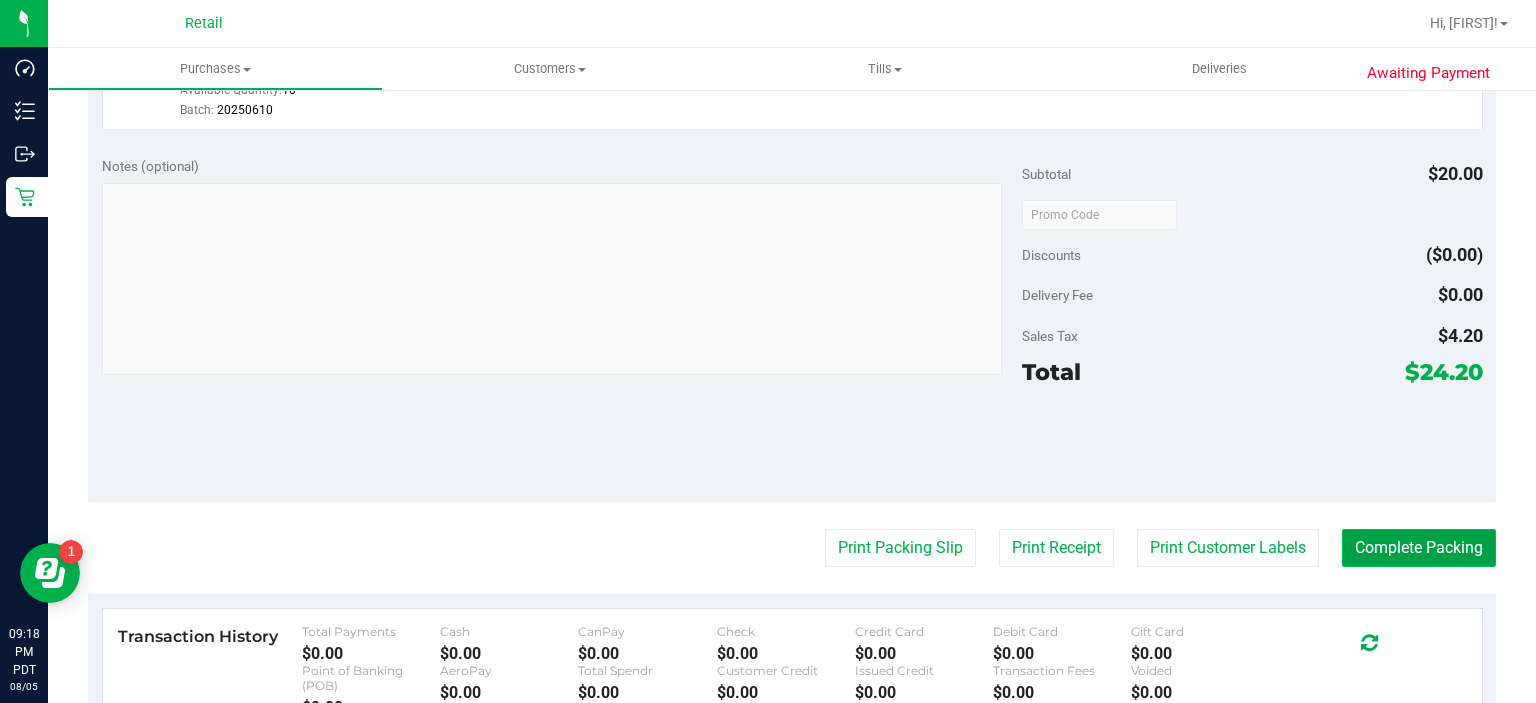 click on "Complete Packing" at bounding box center [1419, 548] 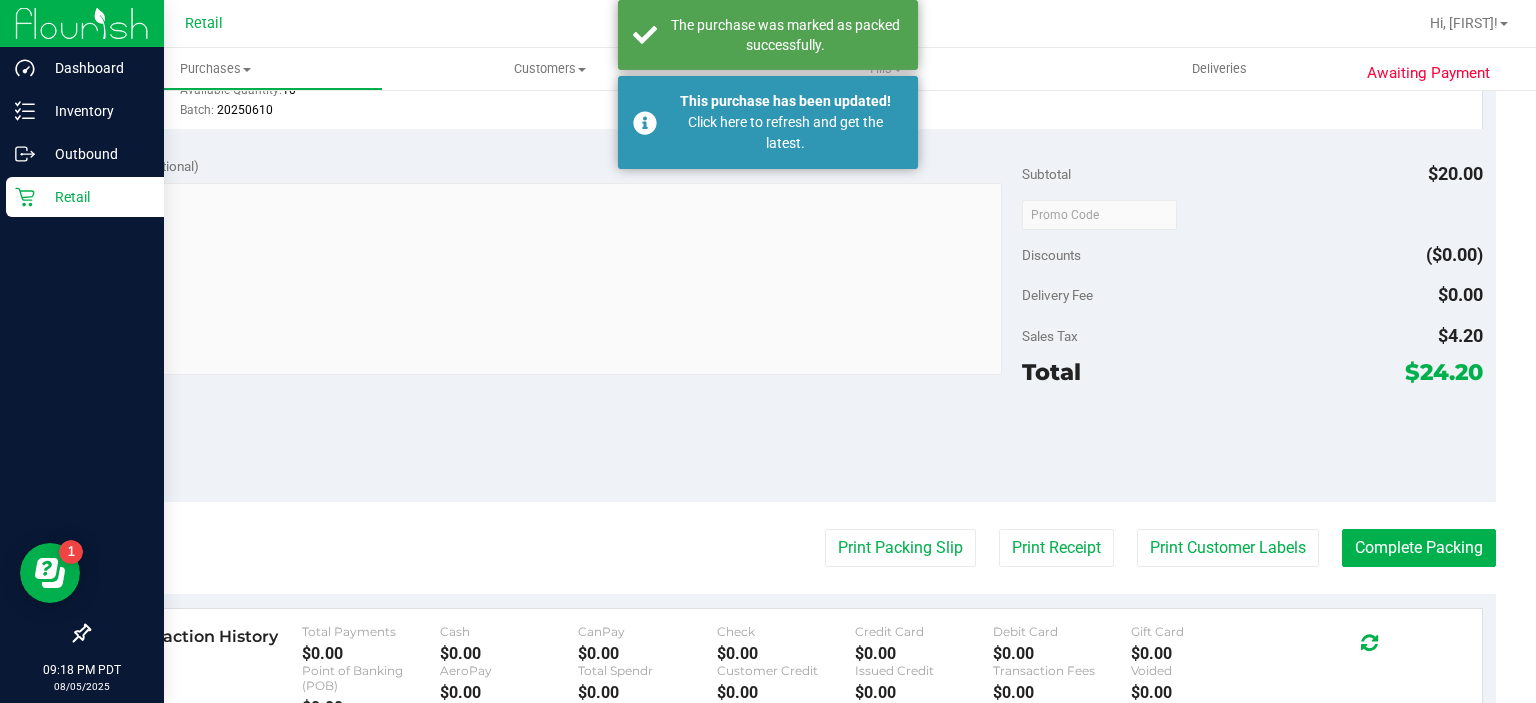 click on "Retail" at bounding box center (82, 198) 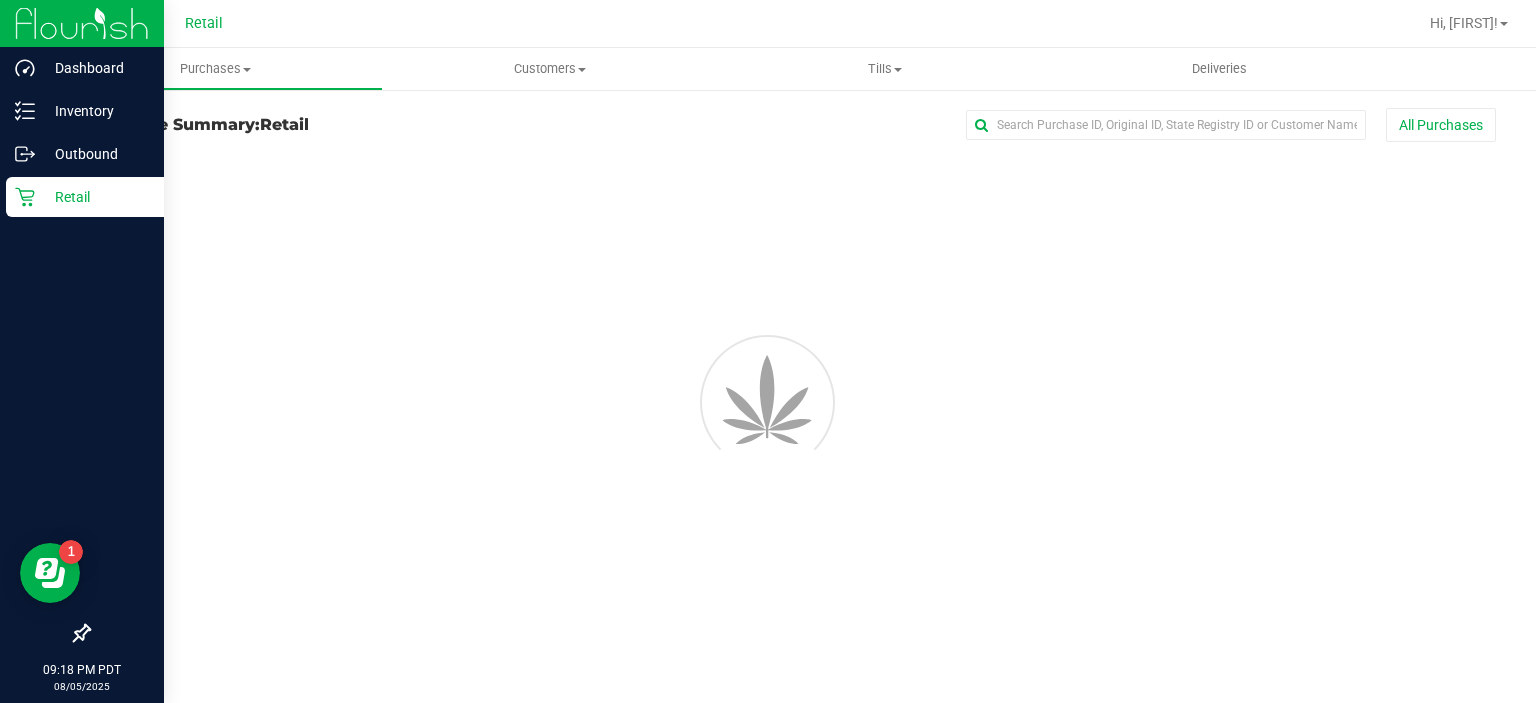 scroll, scrollTop: 0, scrollLeft: 0, axis: both 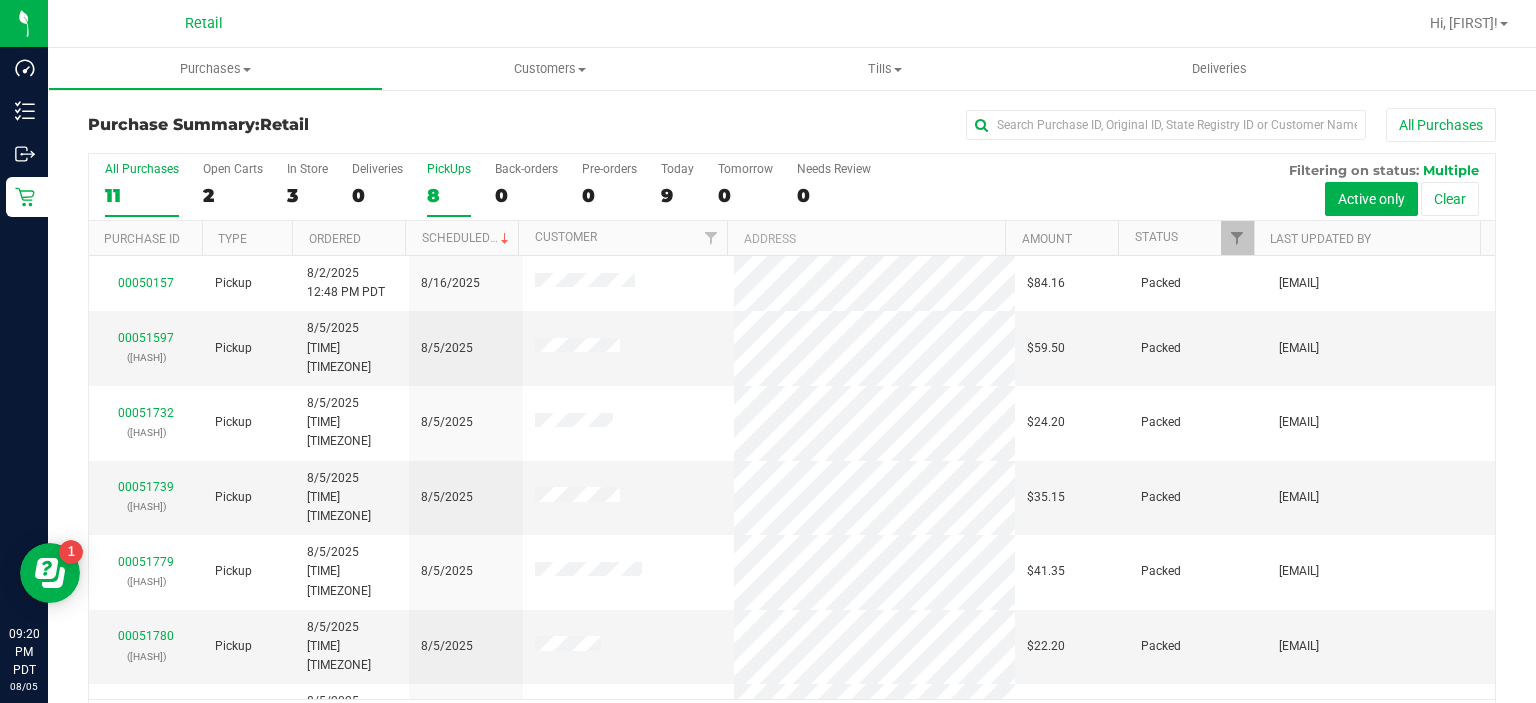 click on "8" at bounding box center (449, 195) 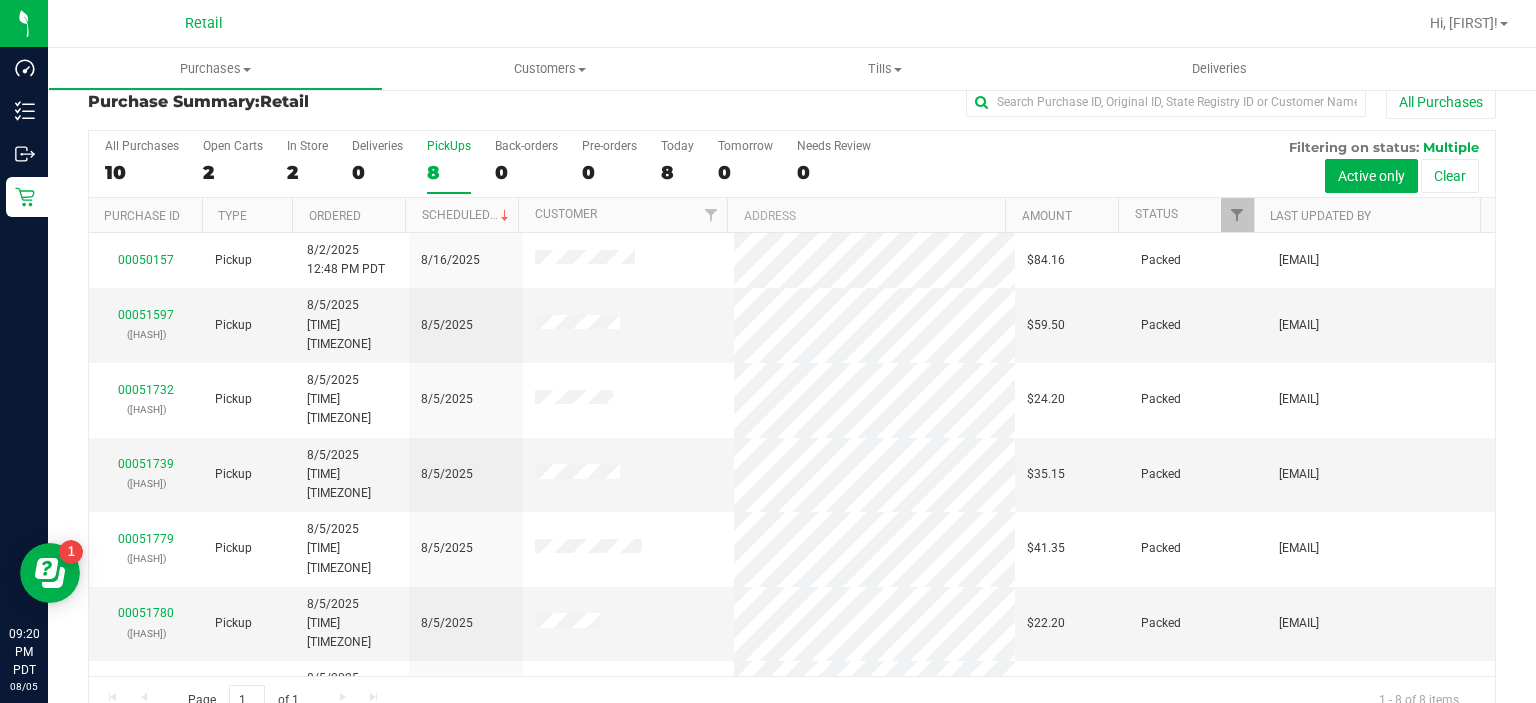 scroll, scrollTop: 0, scrollLeft: 0, axis: both 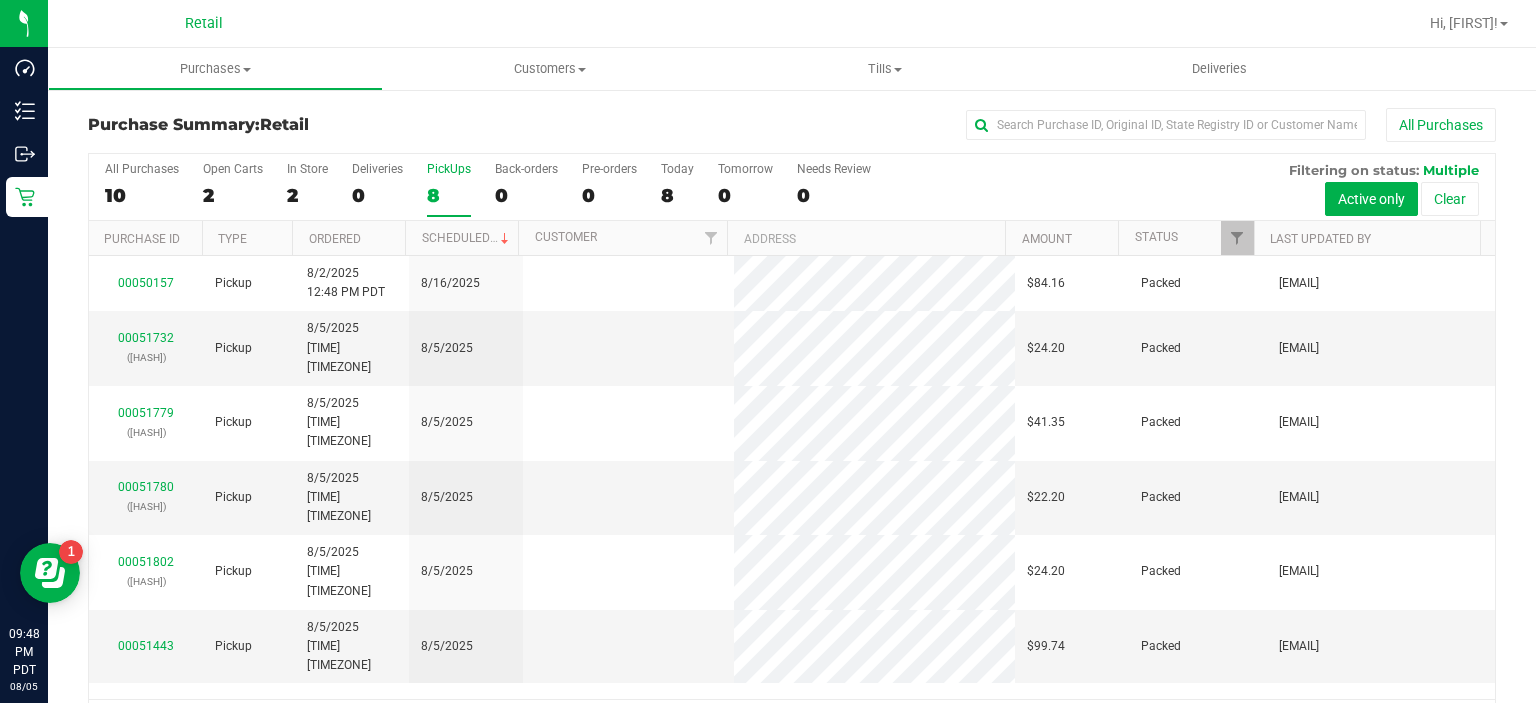 click on "8" at bounding box center (449, 195) 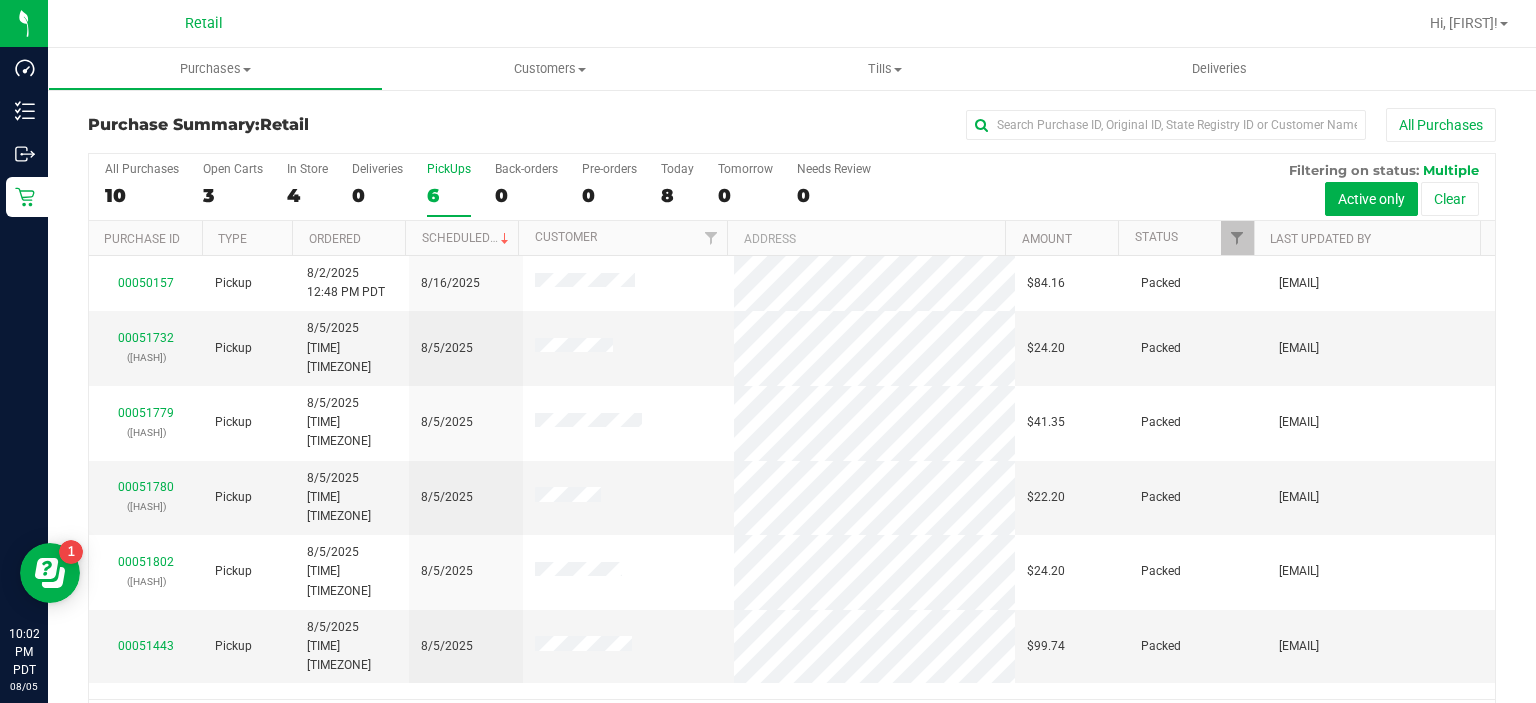 click on "6" at bounding box center [449, 195] 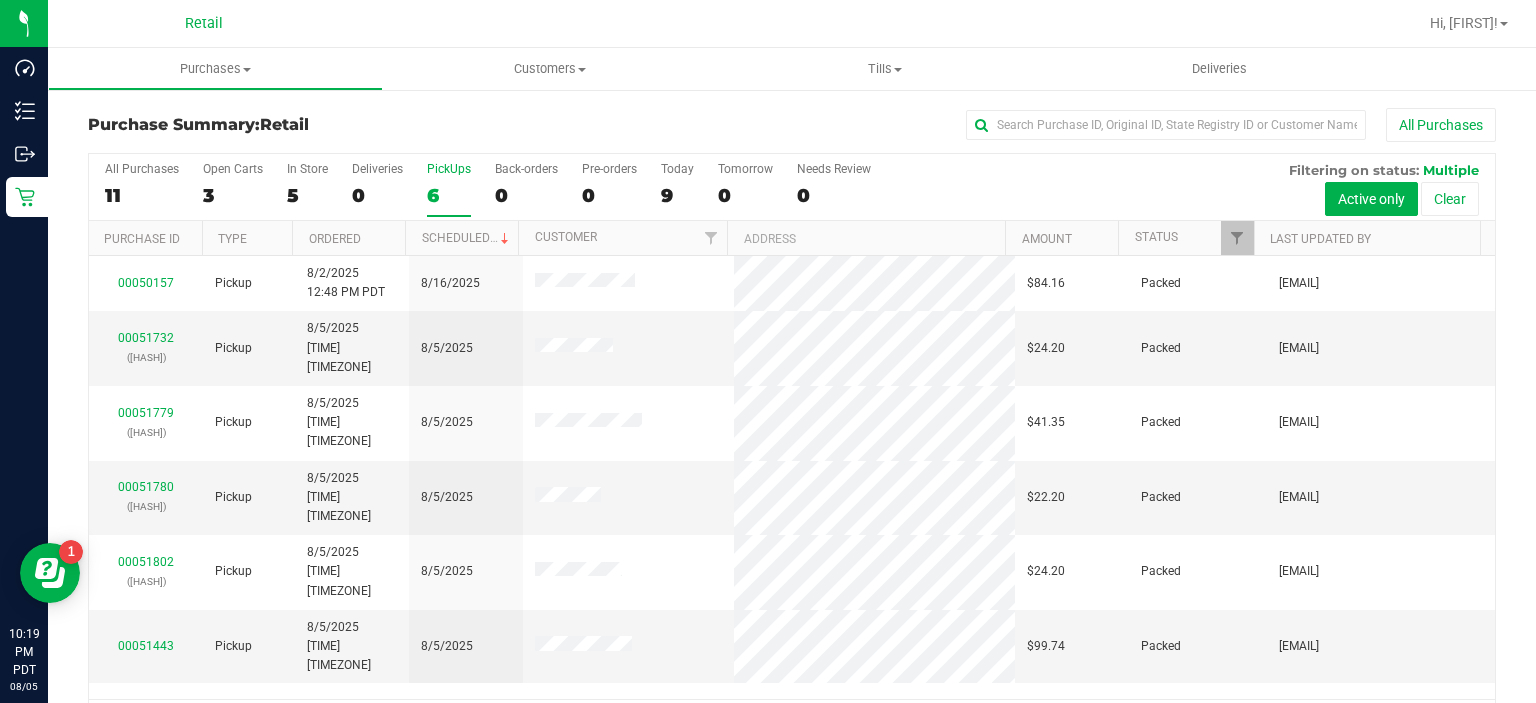 click on "6" at bounding box center (449, 195) 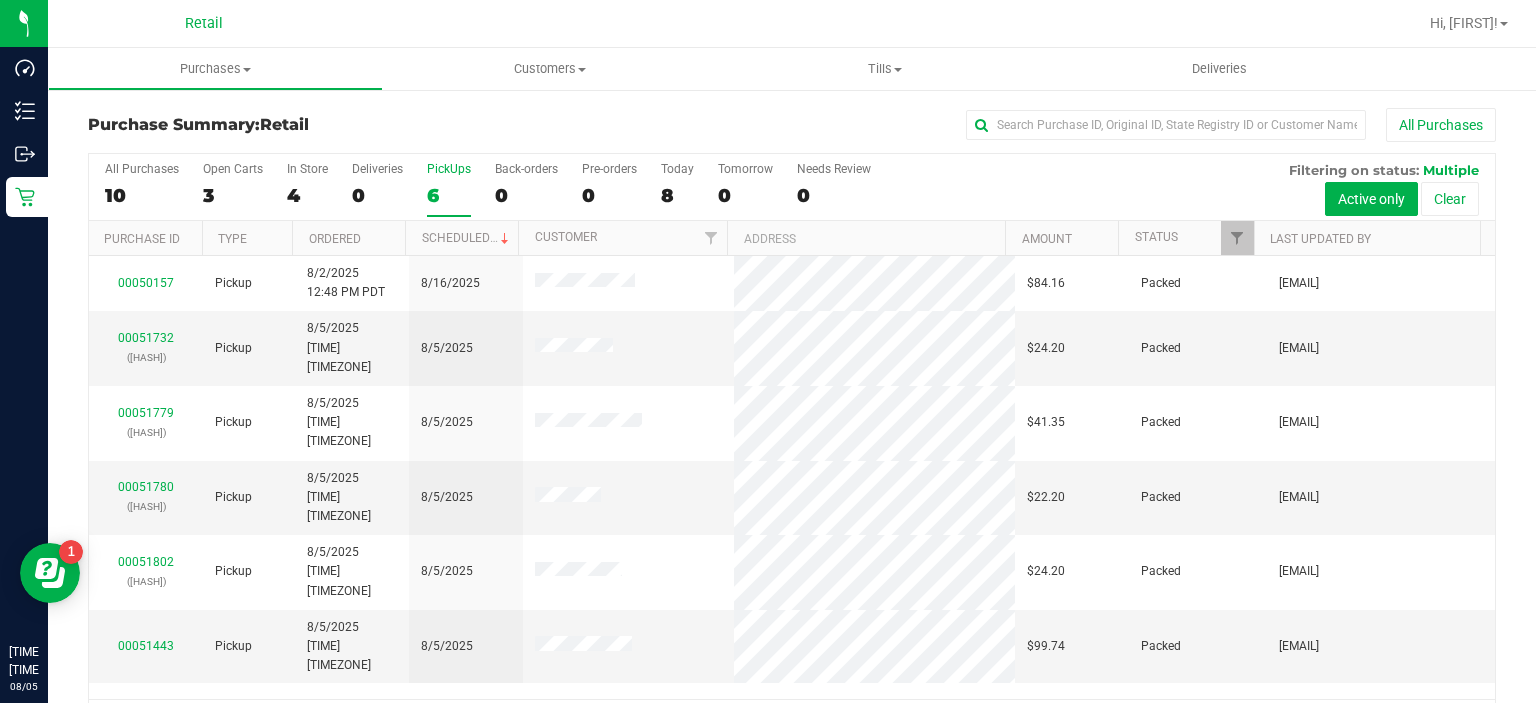 click on "6" at bounding box center [449, 195] 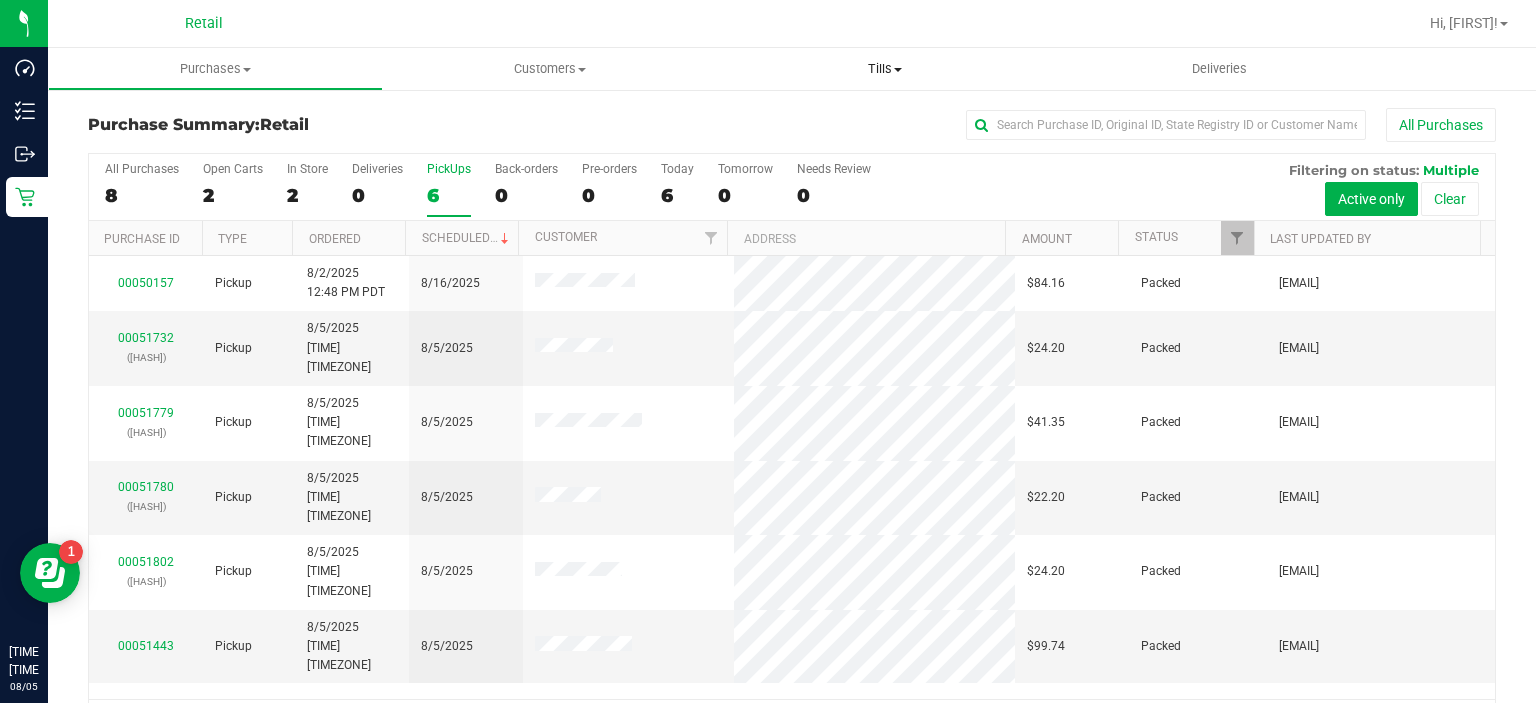 click on "Tills" at bounding box center (885, 69) 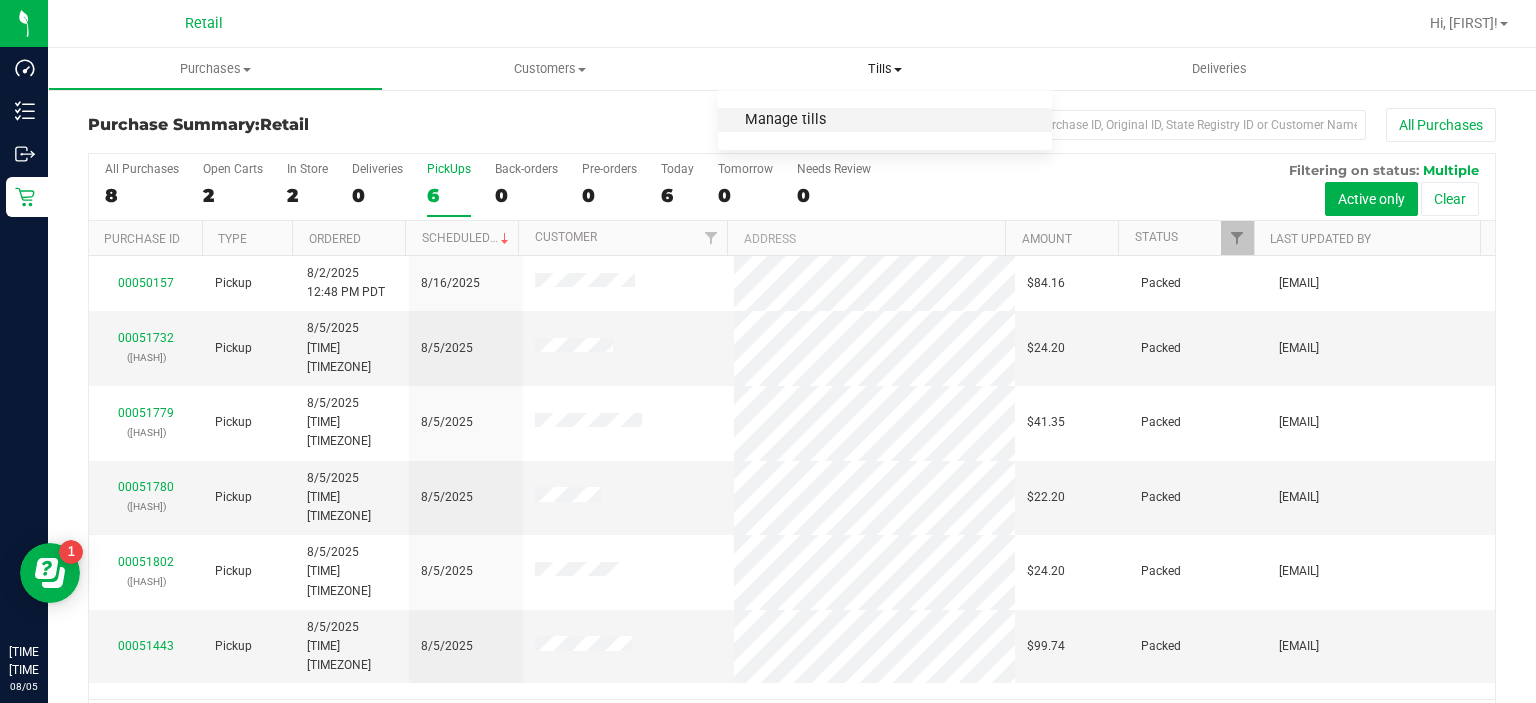click on "Manage tills" at bounding box center [785, 120] 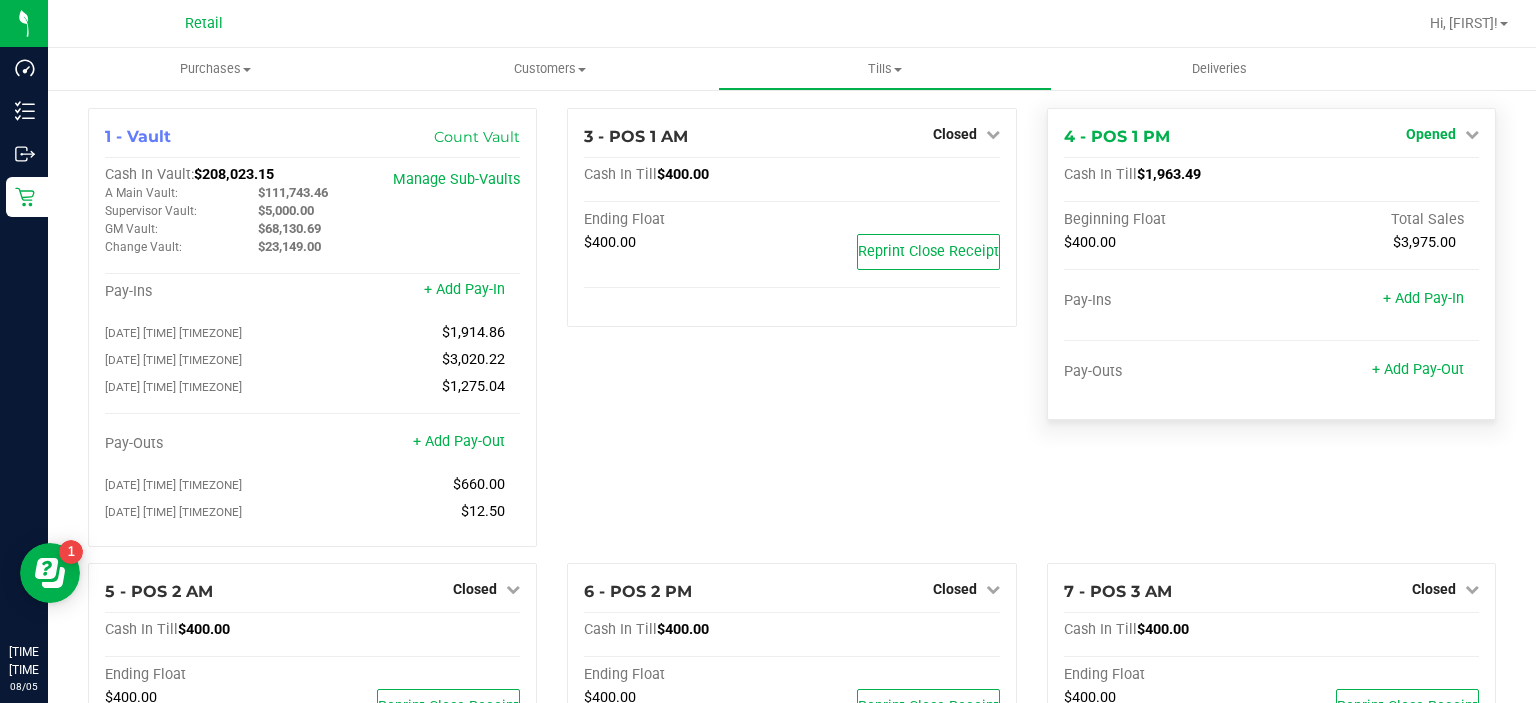 click on "Opened" at bounding box center (1431, 134) 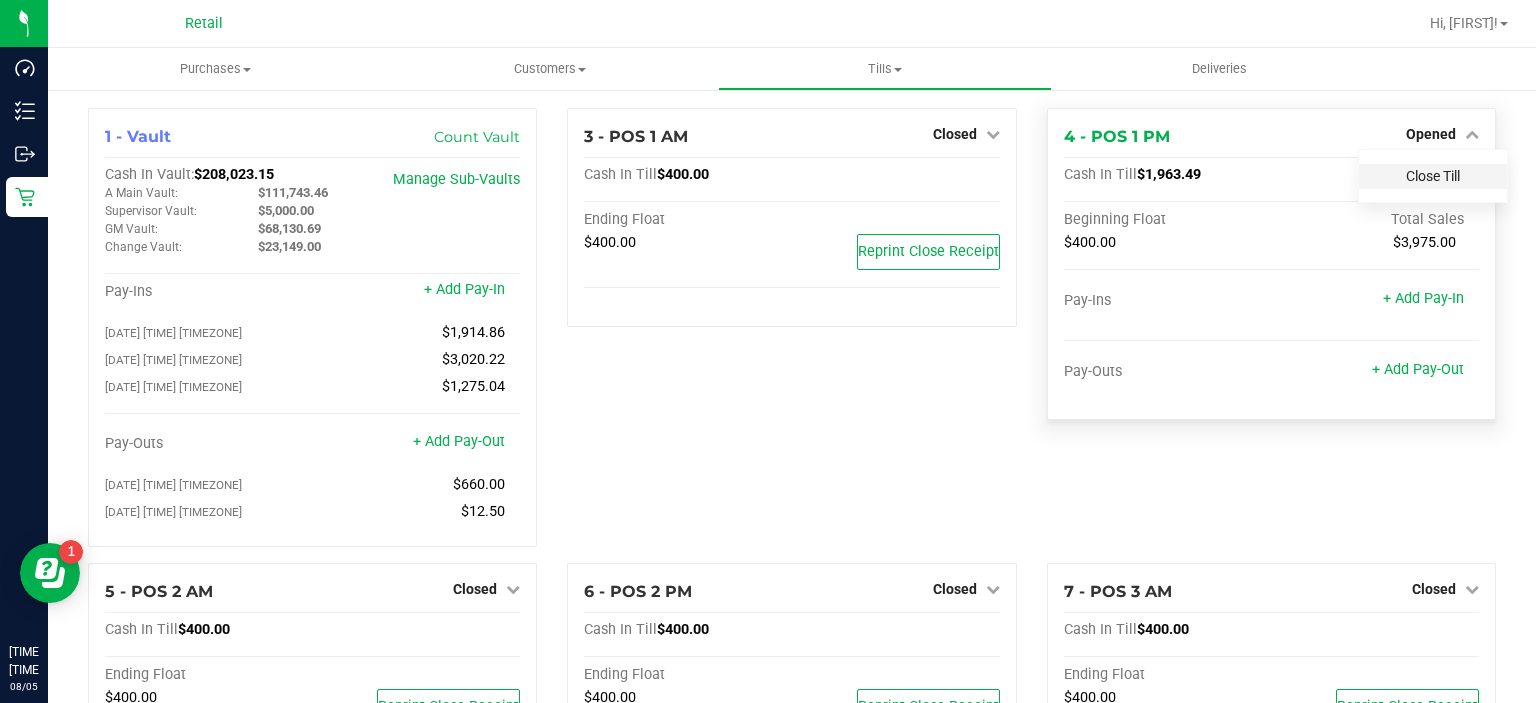 click on "Close Till" at bounding box center (1433, 176) 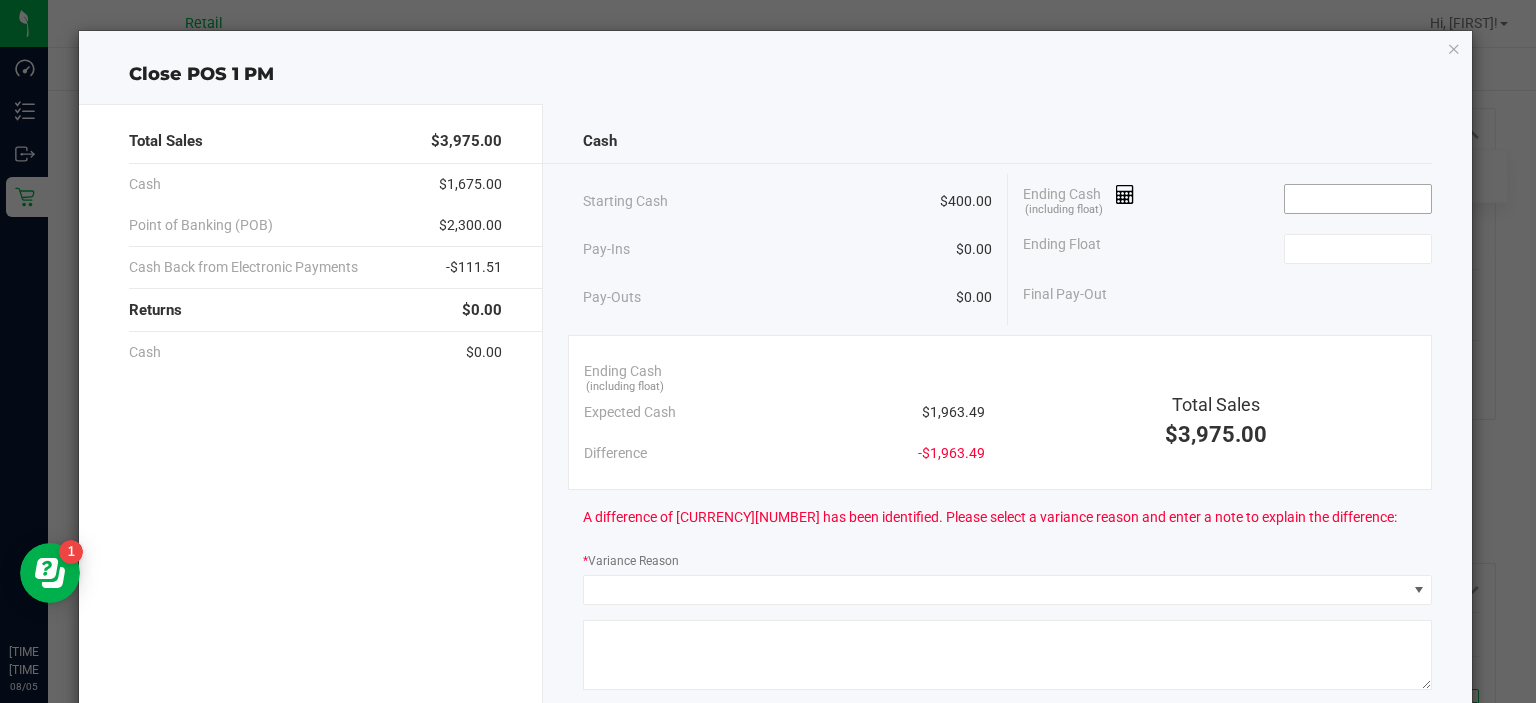 click at bounding box center [1358, 199] 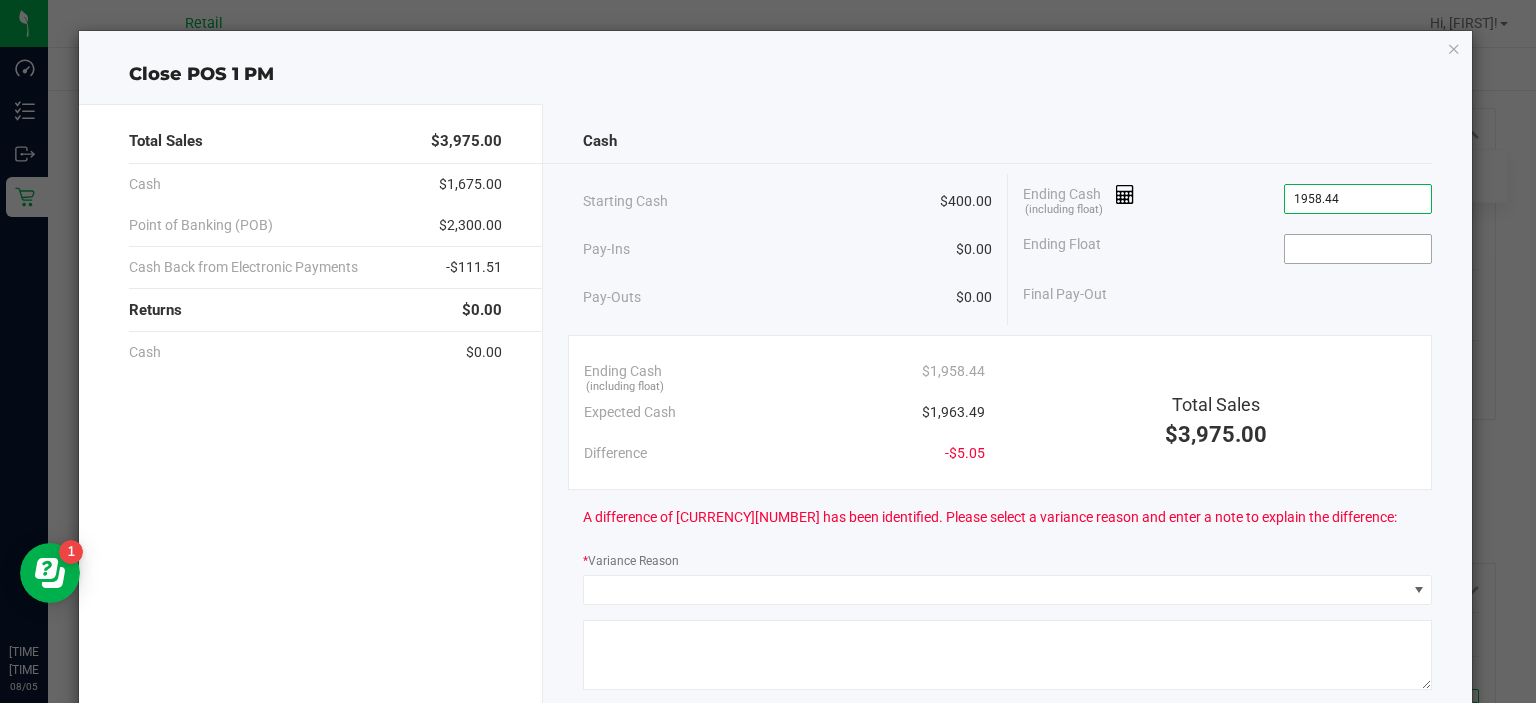 click at bounding box center [1358, 249] 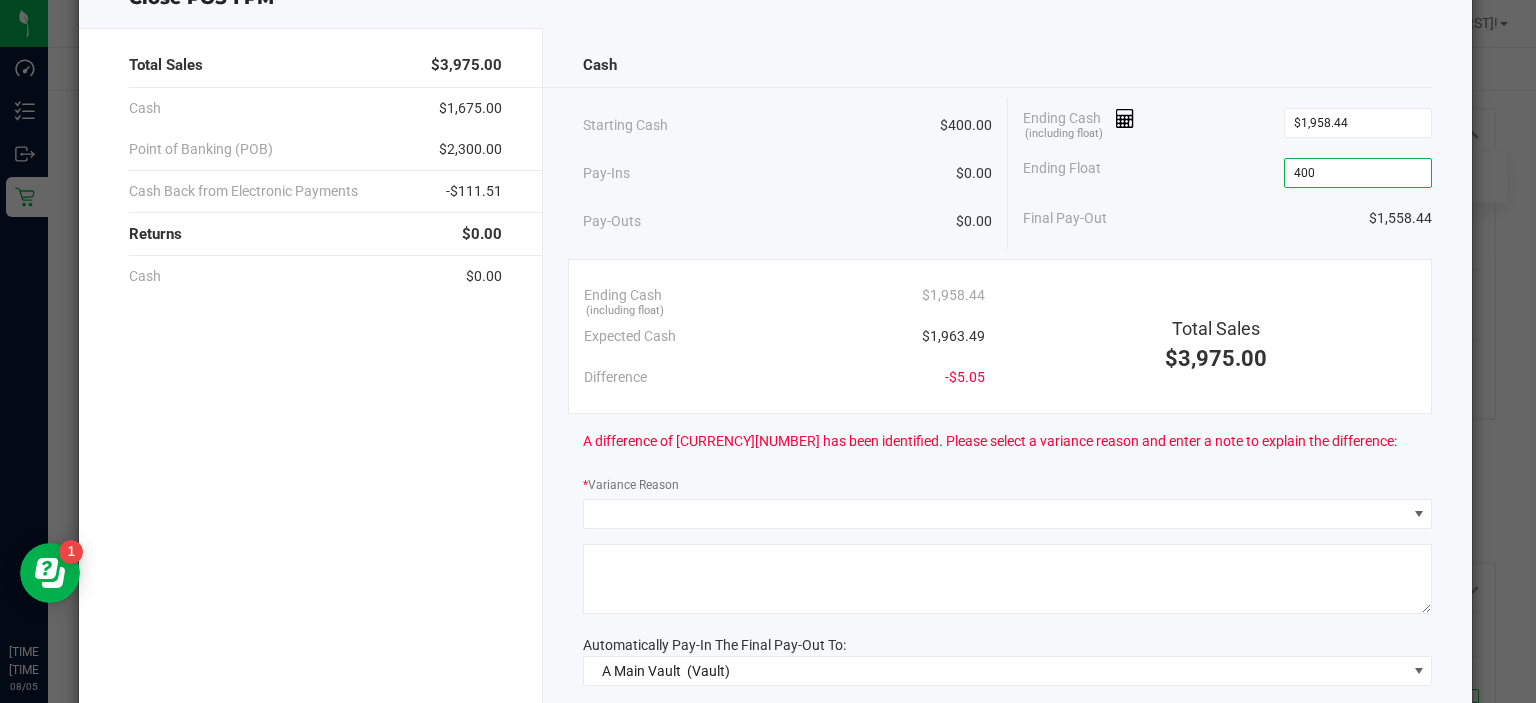 scroll, scrollTop: 82, scrollLeft: 0, axis: vertical 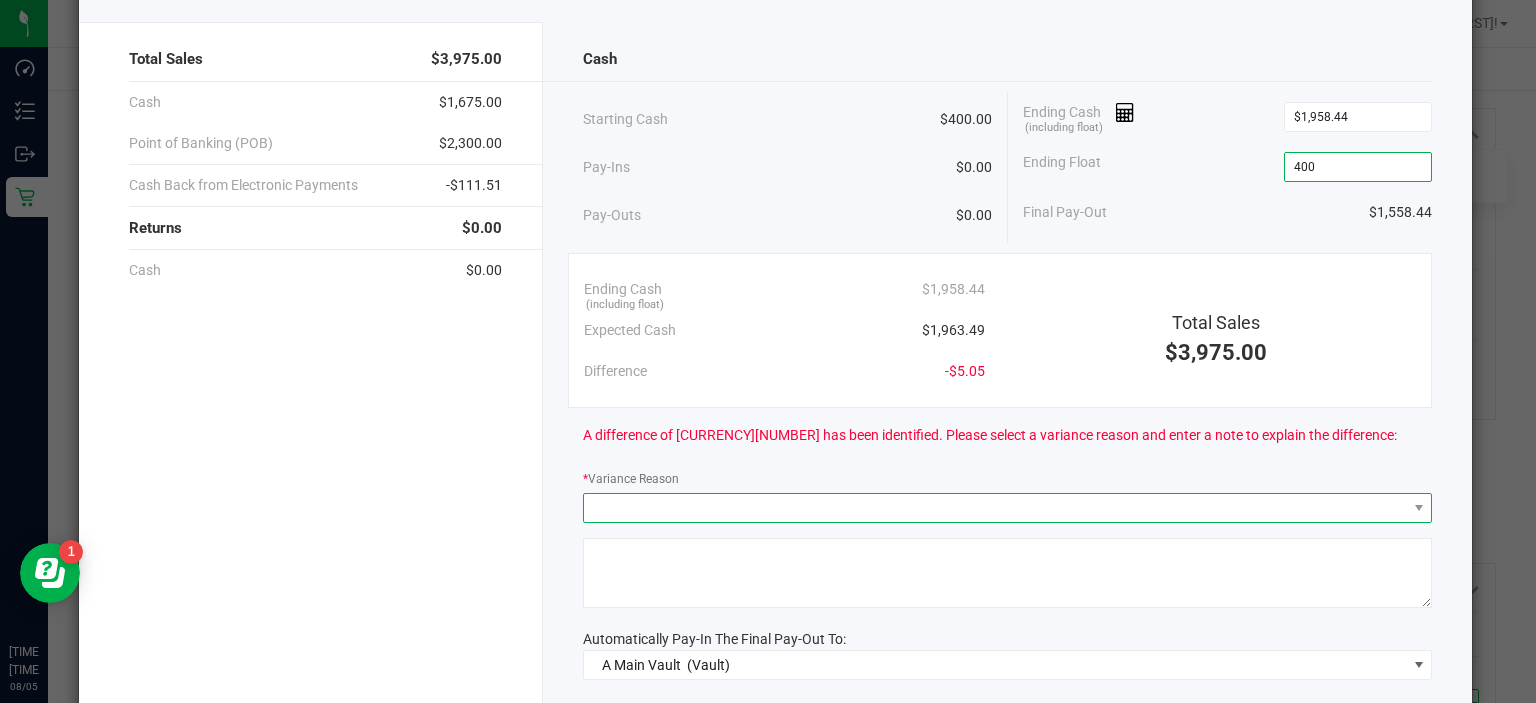 click at bounding box center (995, 508) 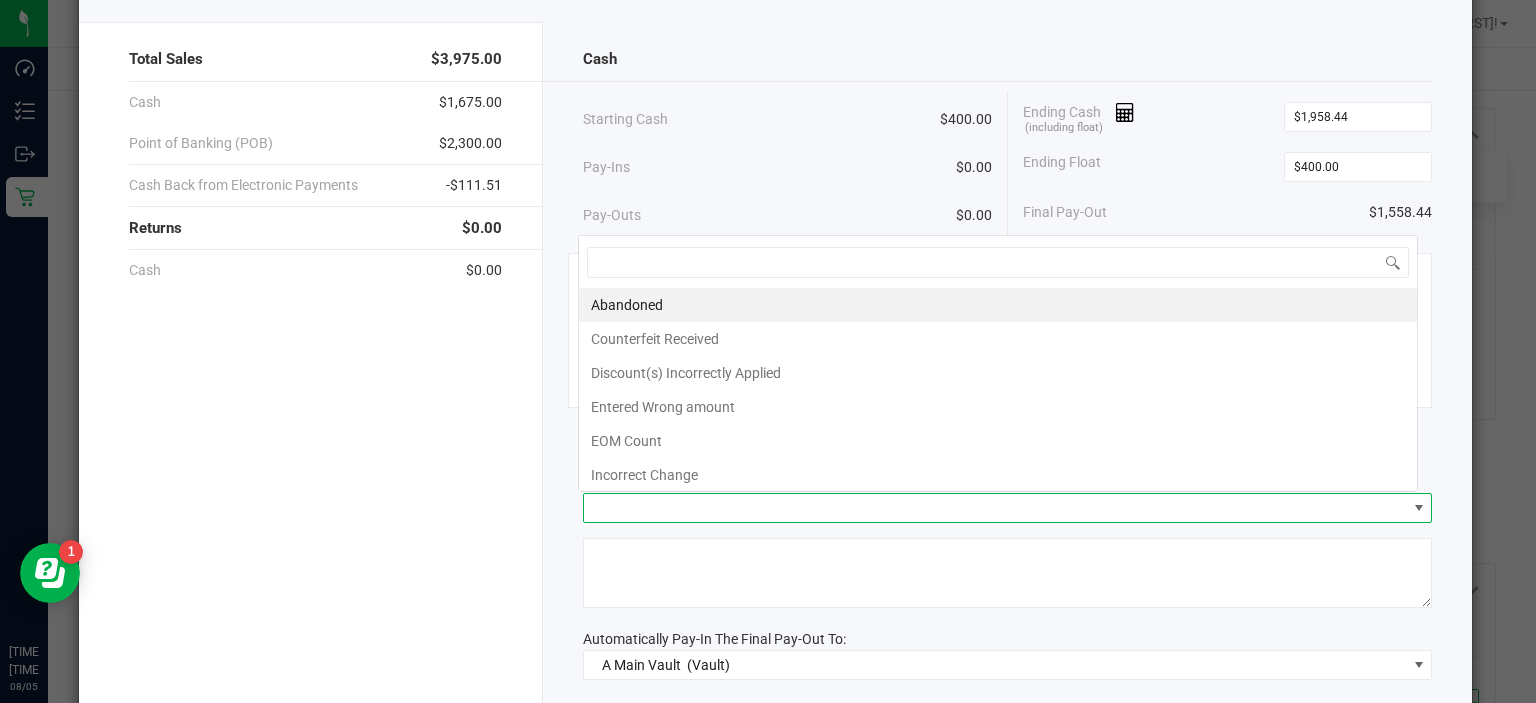 scroll, scrollTop: 0, scrollLeft: 0, axis: both 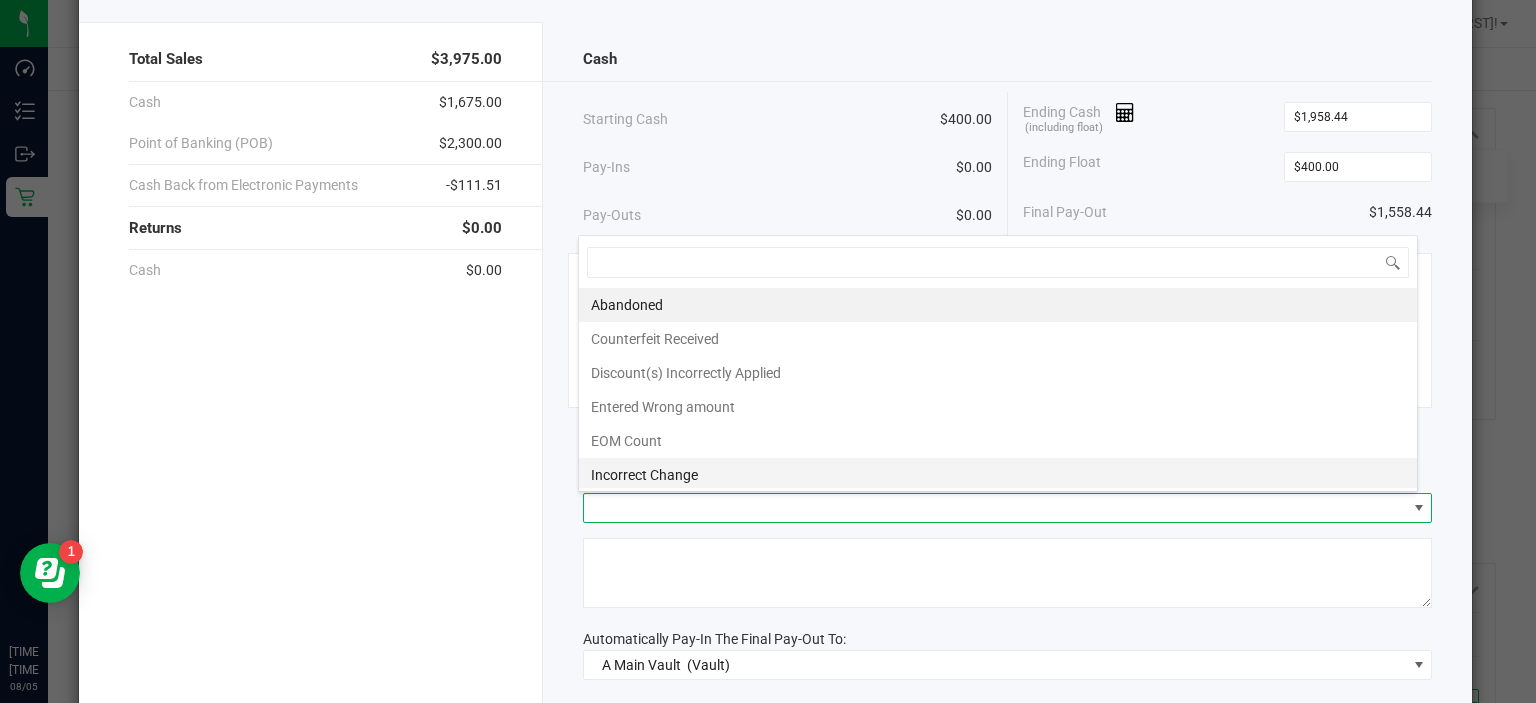 click on "Incorrect Change" at bounding box center [998, 475] 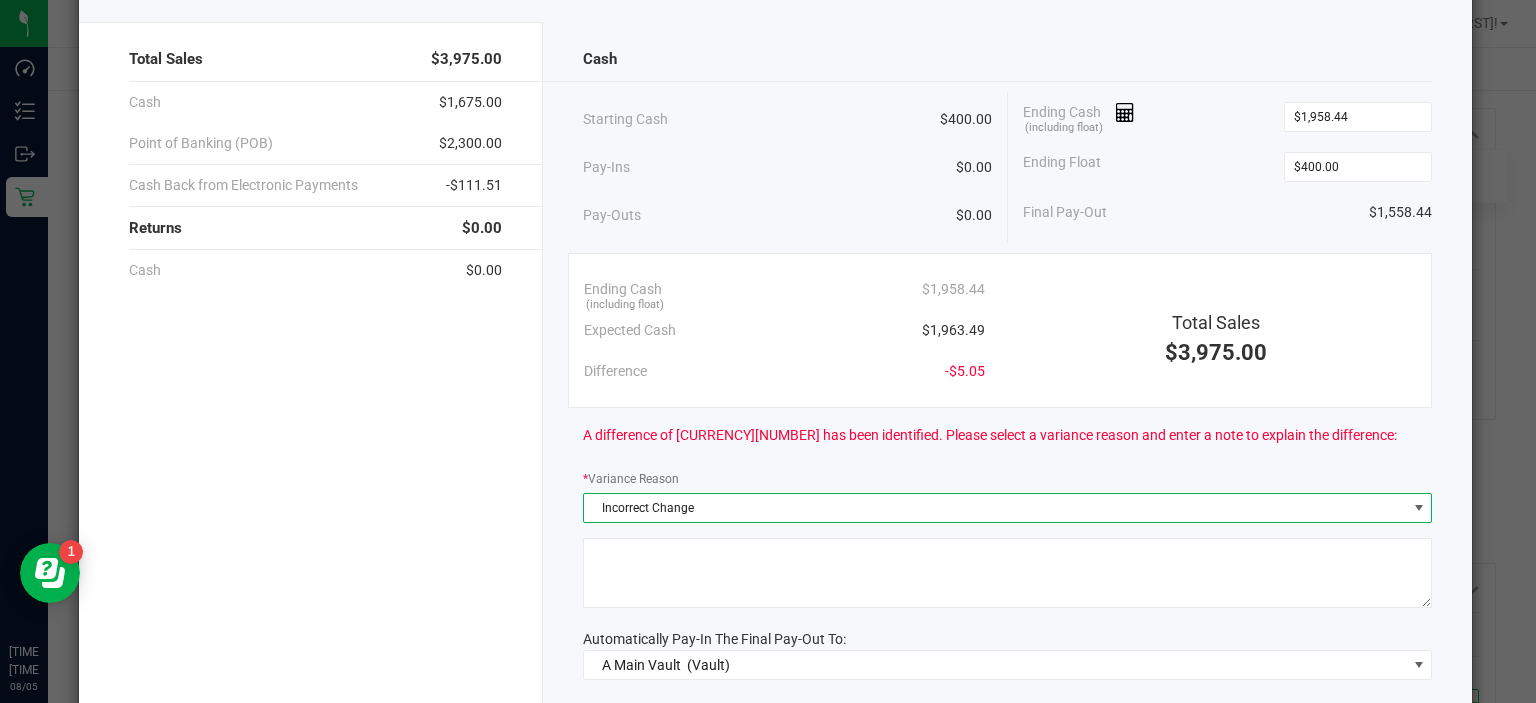 click 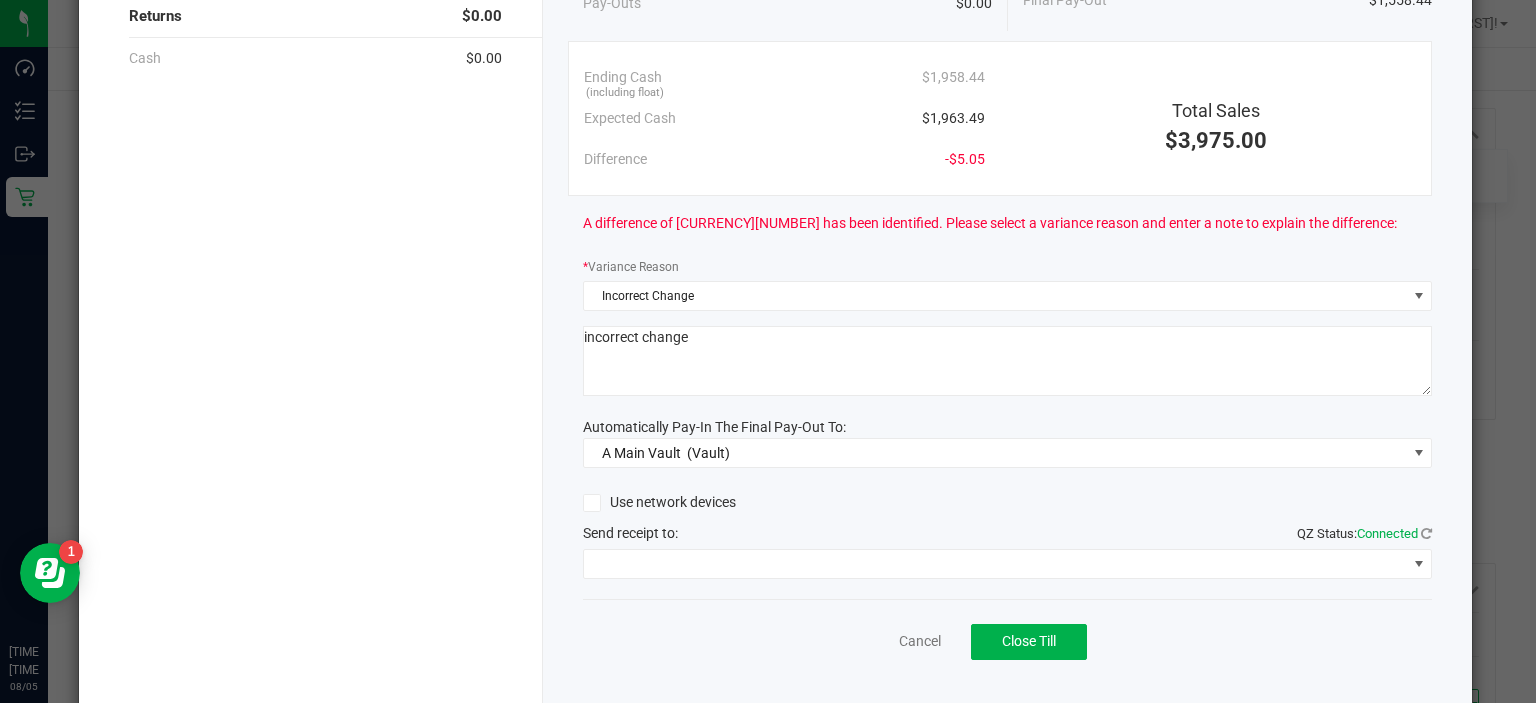 scroll, scrollTop: 300, scrollLeft: 0, axis: vertical 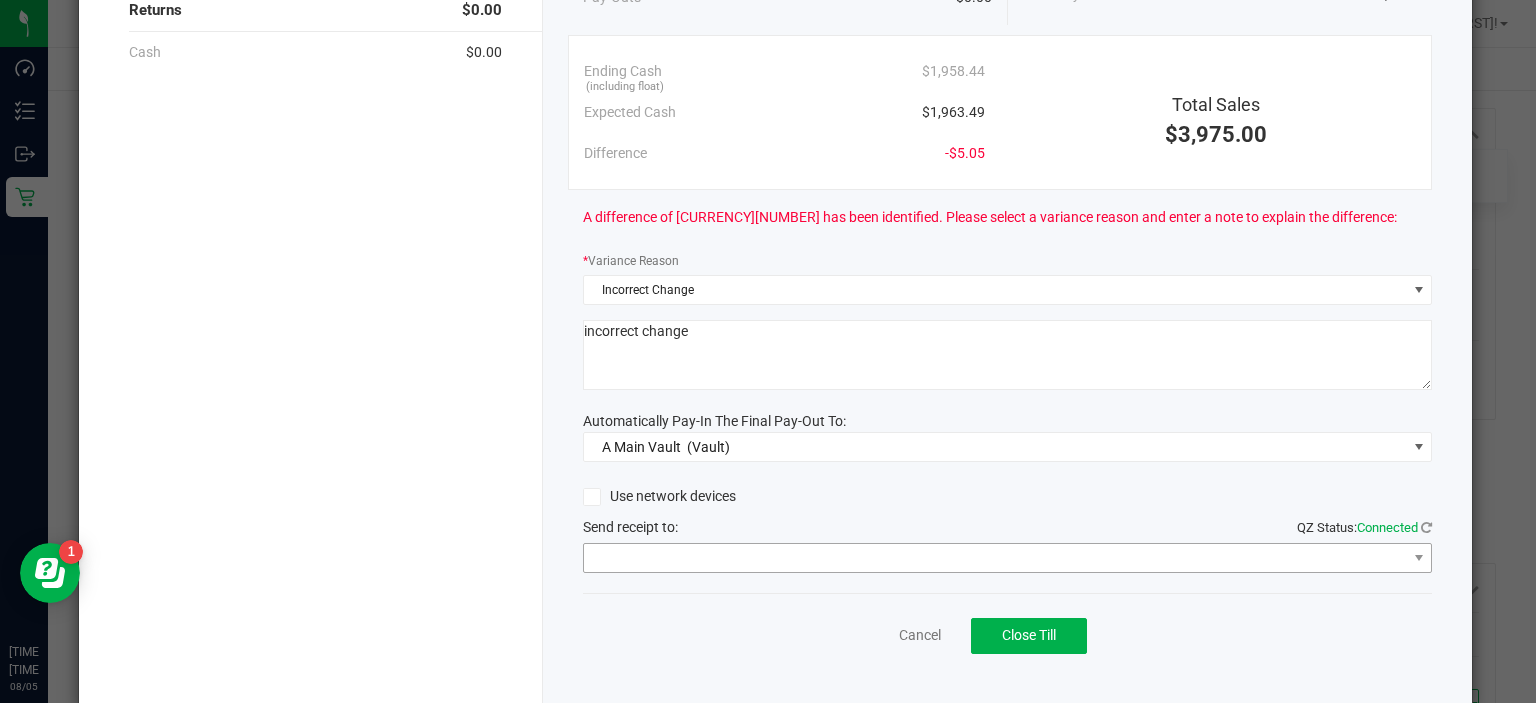 type on "incorrect change" 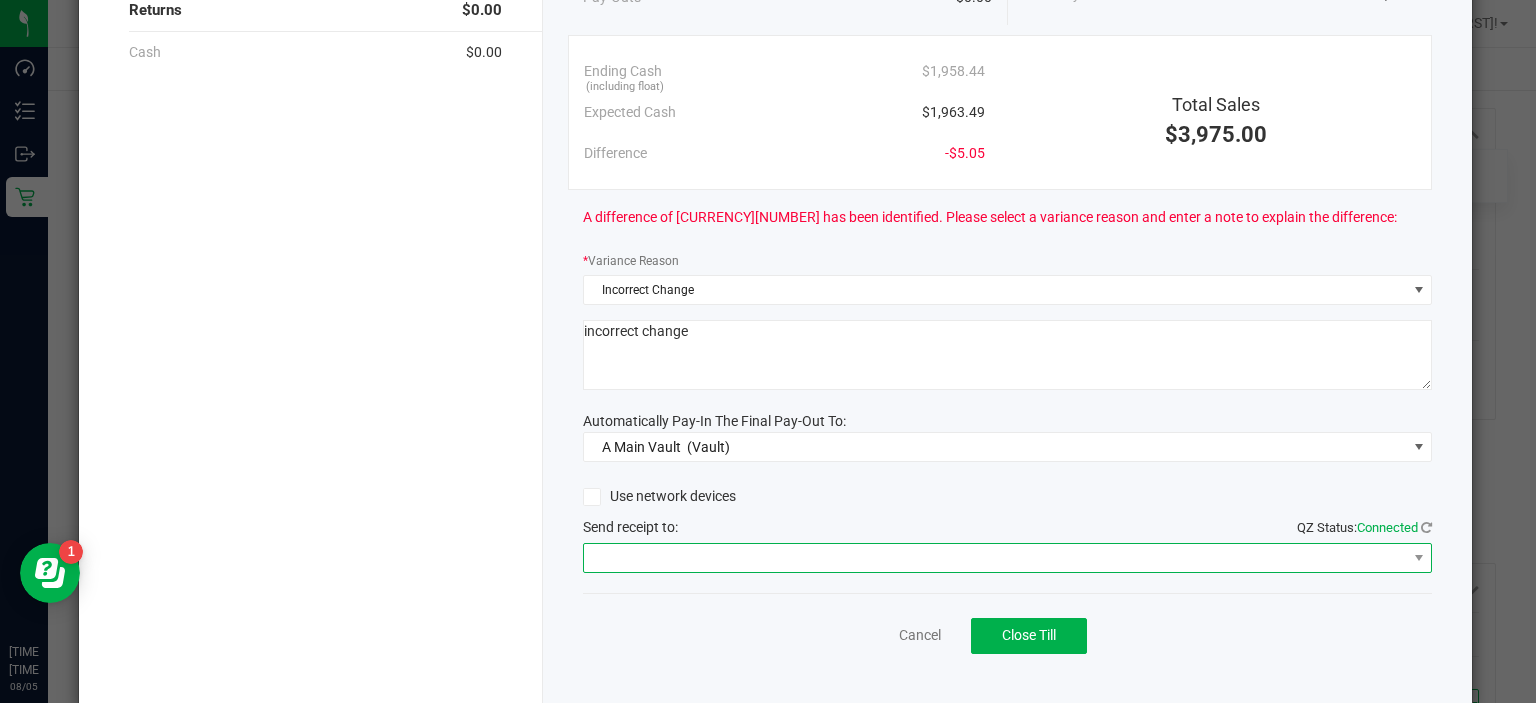 click at bounding box center (995, 558) 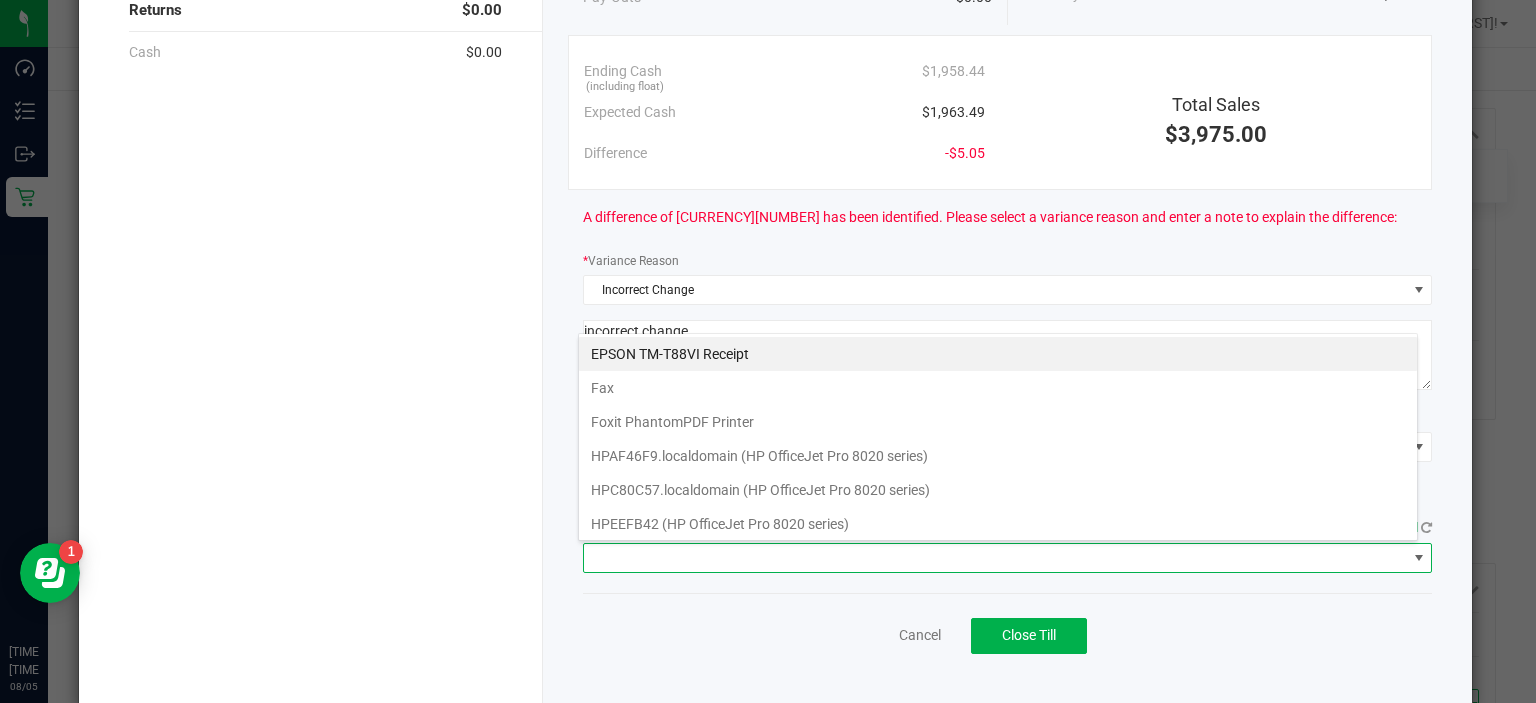 scroll, scrollTop: 99970, scrollLeft: 99159, axis: both 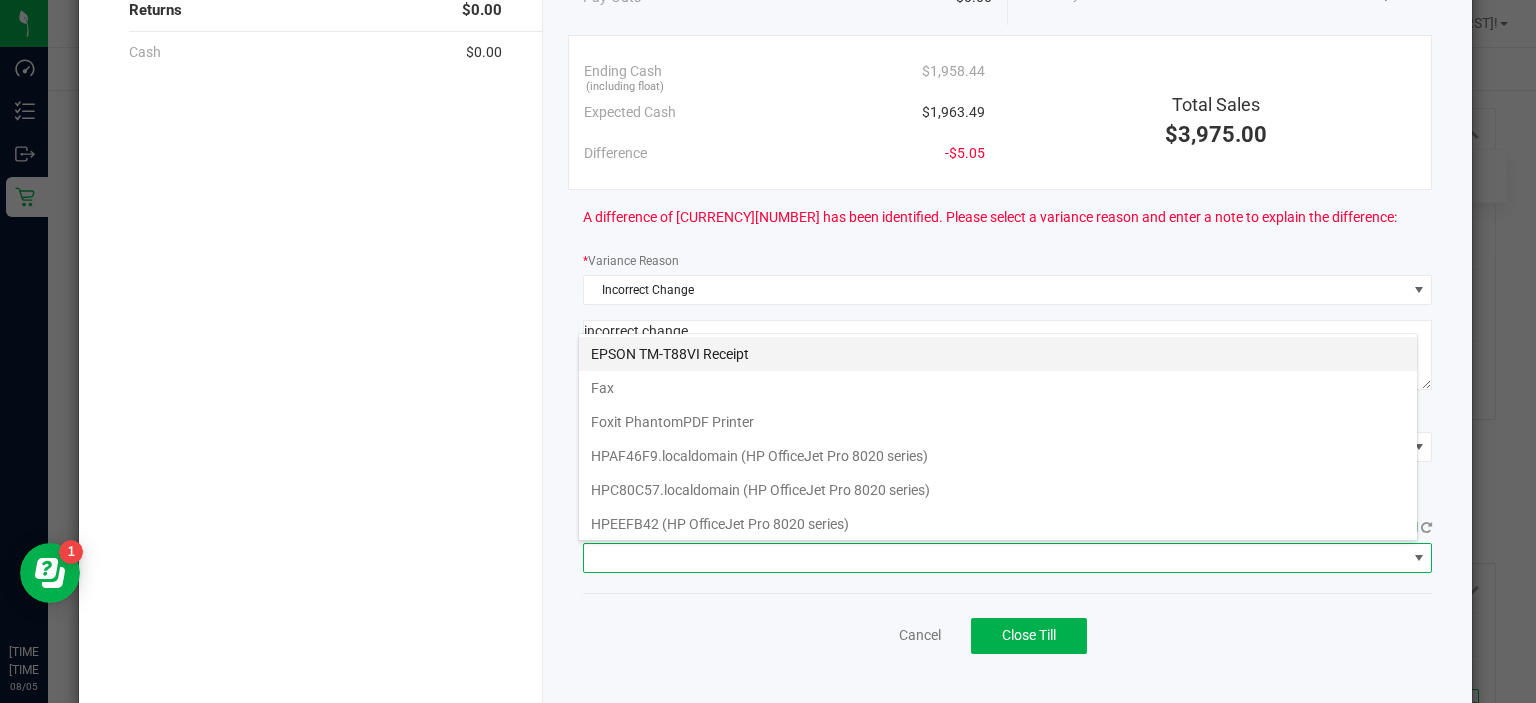 click on "EPSON TM-T88VI Receipt" at bounding box center [998, 354] 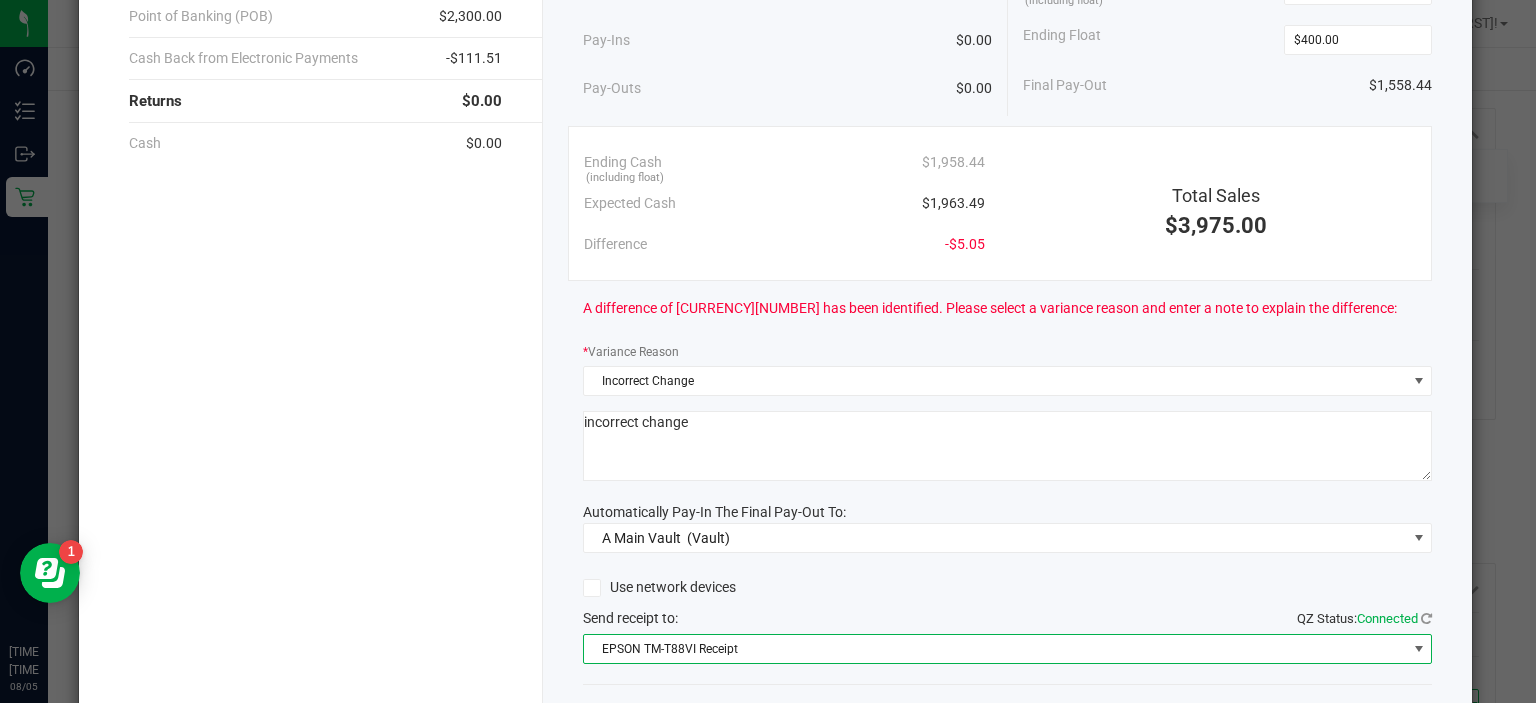 scroll, scrollTop: 249, scrollLeft: 0, axis: vertical 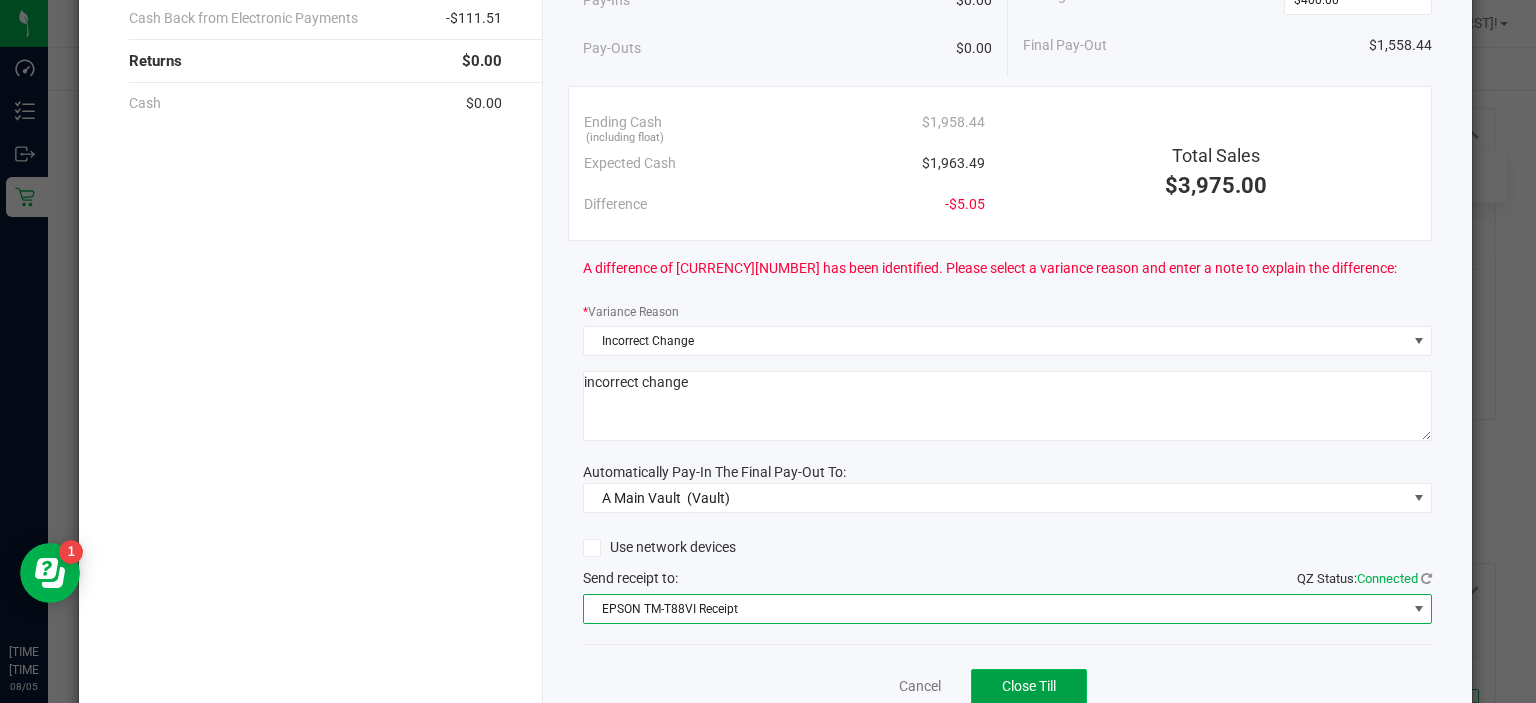 click on "Close Till" 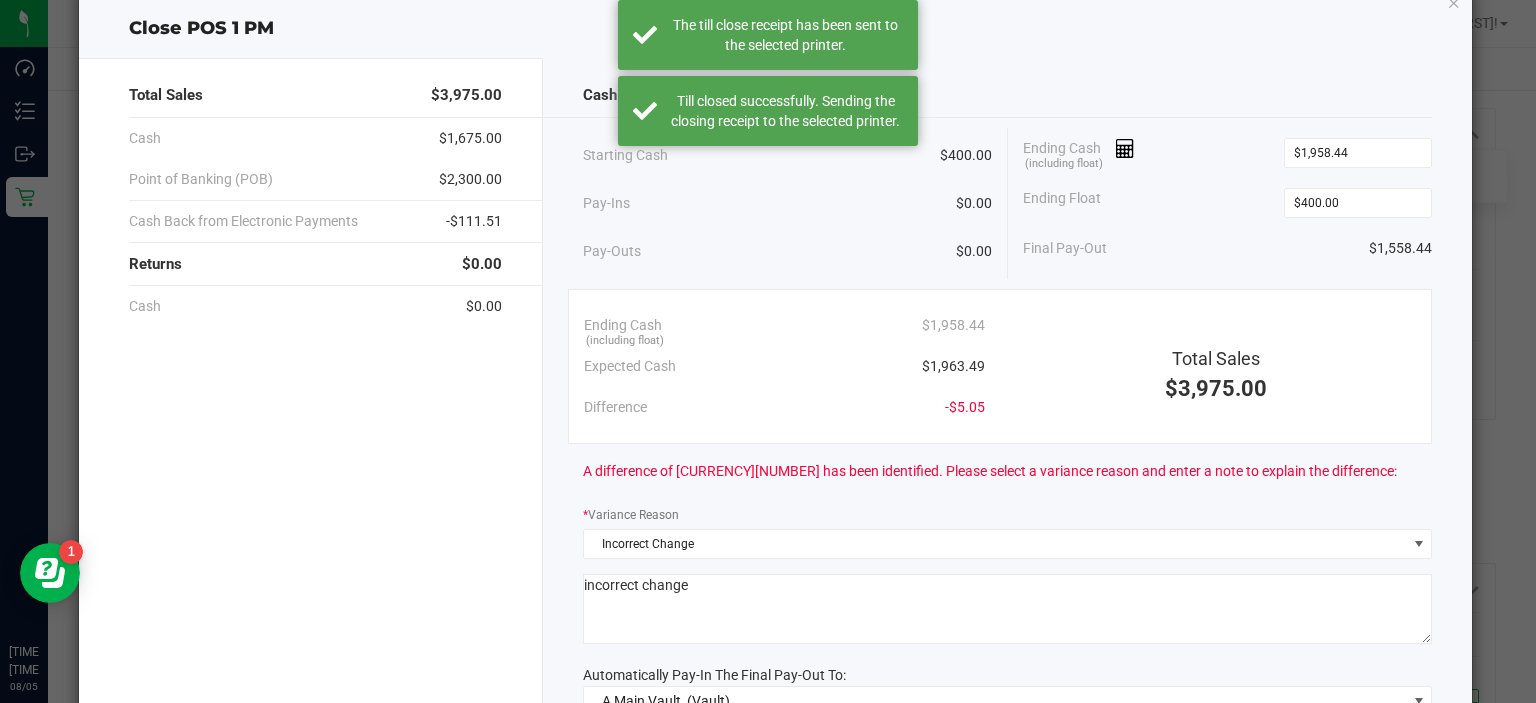 scroll, scrollTop: 32, scrollLeft: 0, axis: vertical 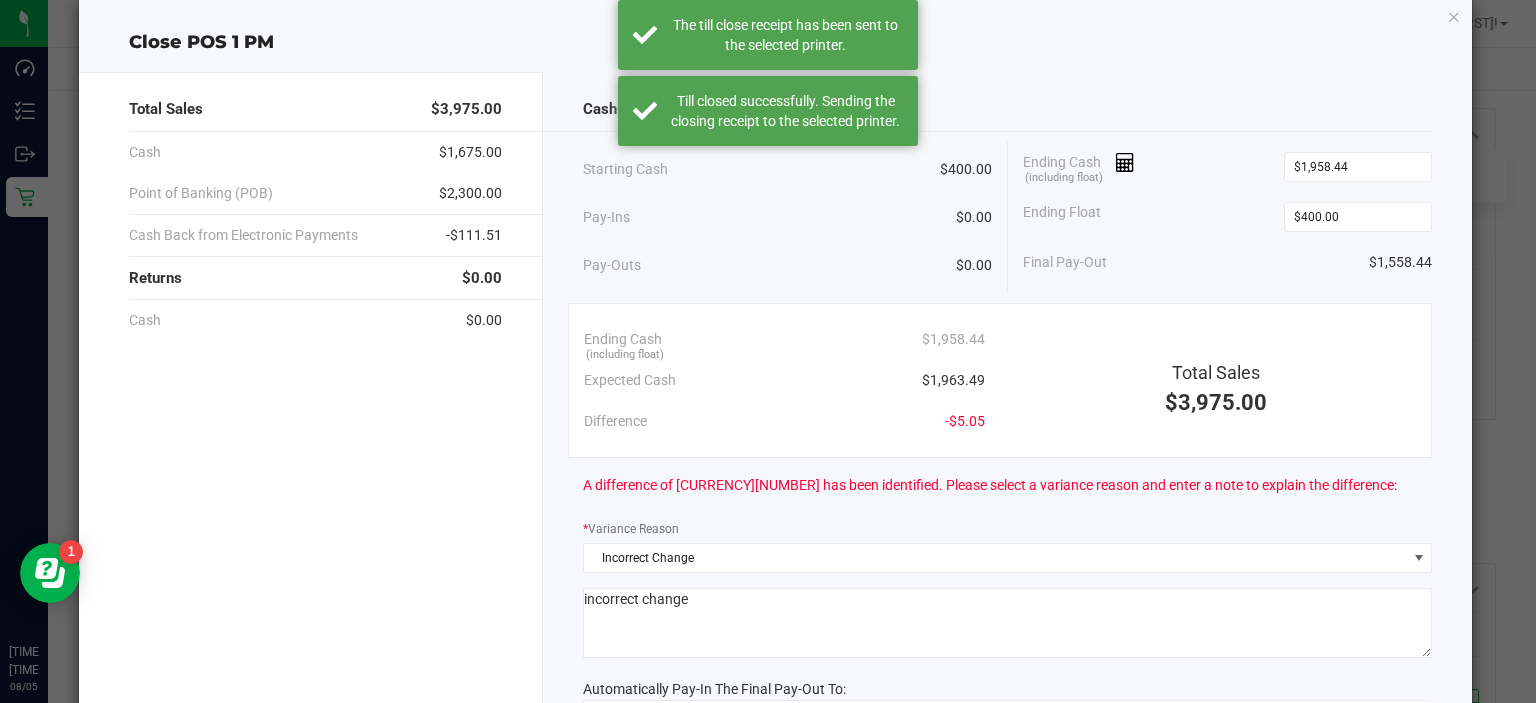 click on "Close POS 1 PM  Total Sales   [CURRENCY][NUMBER]   Cash   [CURRENCY][NUMBER]   Point of Banking (POB)   [CURRENCY][NUMBER]   Cash Back from Electronic Payments   [CURRENCY][NUMBER]   Returns   [CURRENCY][NUMBER]   Cash   [CURRENCY][NUMBER]   Cash   Starting Cash   [CURRENCY][NUMBER]   Pay-Ins   [CURRENCY][NUMBER]   Pay-Outs   [CURRENCY][NUMBER]   Ending Cash  (including float) [CURRENCY][NUMBER]  Ending Float  [CURRENCY][NUMBER]  Final Pay-Out   [CURRENCY][NUMBER]   Ending Cash  (including float)  [CURRENCY][NUMBER]   Expected Cash   [CURRENCY][NUMBER]   Difference   [CURRENCY][NUMBER]   Total Sales   [CURRENCY][NUMBER]   A difference of [CURRENCY][NUMBER] has been identified. Please select a variance reason and enter a note to explain the difference:  *  Variance Reason  Incorrect Change               Automatically Pay-In The Final Pay-Out To:  A Main Vault    (Vault)  Use network devices   Send receipt to:   QZ Status:   Connected  EPSON TM-T88VI Receipt  Dismiss   Reprint Closing Receipt" 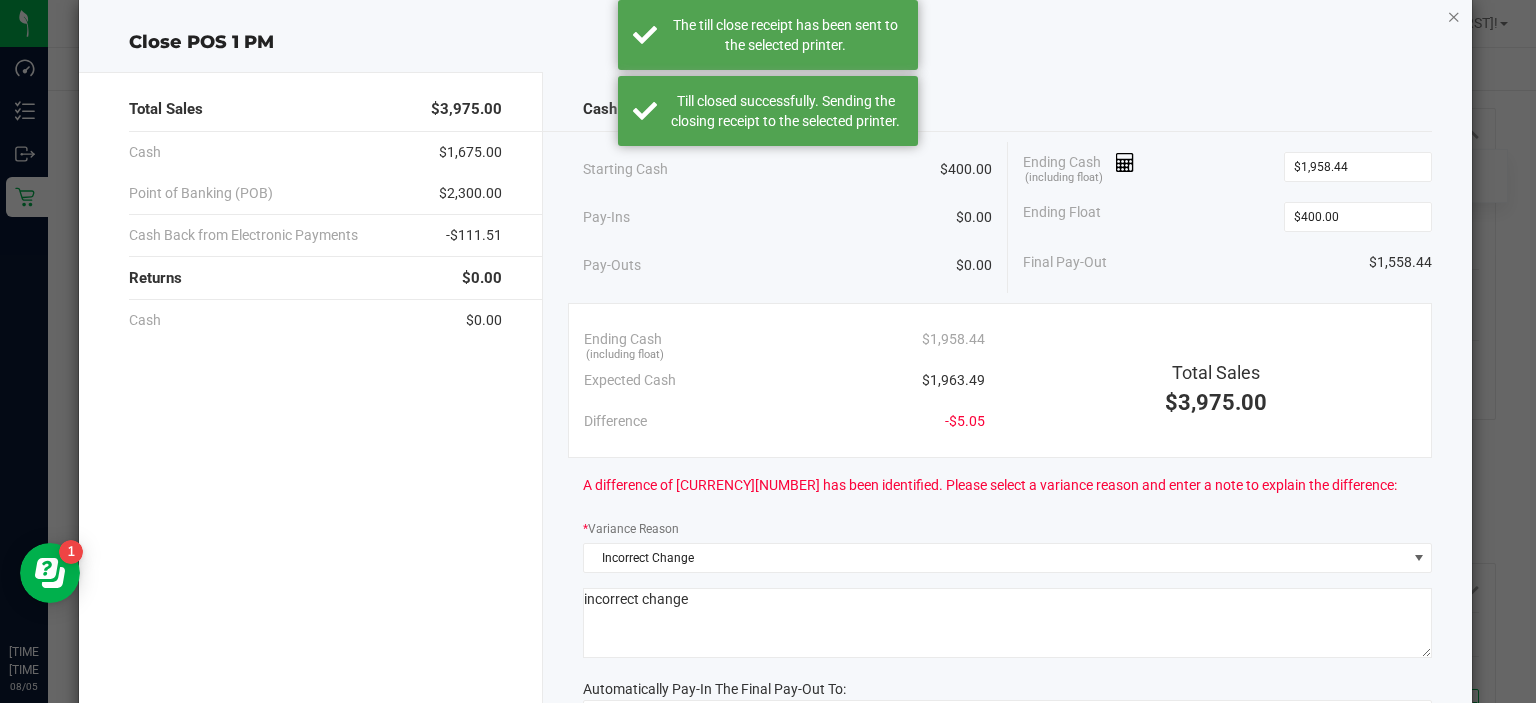 click 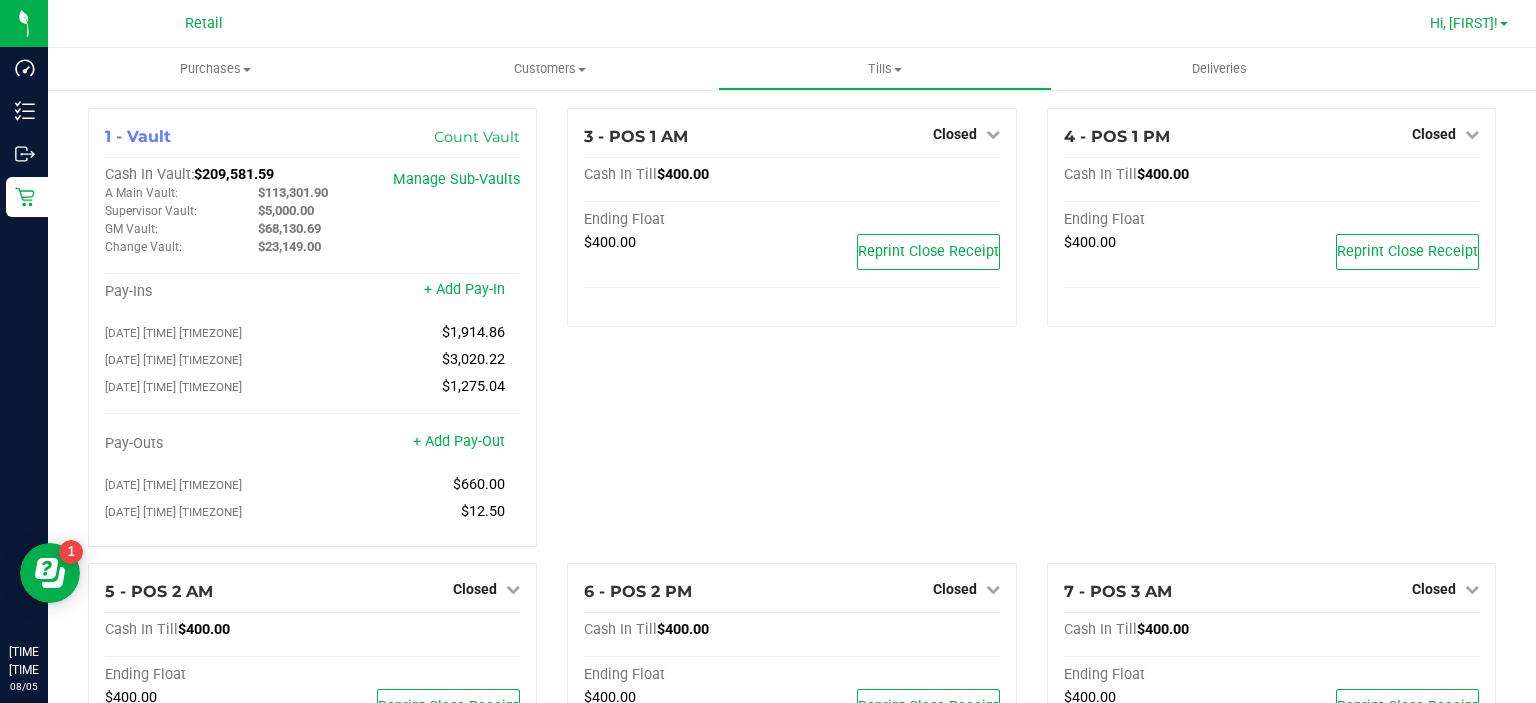 click on "Hi, [FIRST]!" at bounding box center [1464, 23] 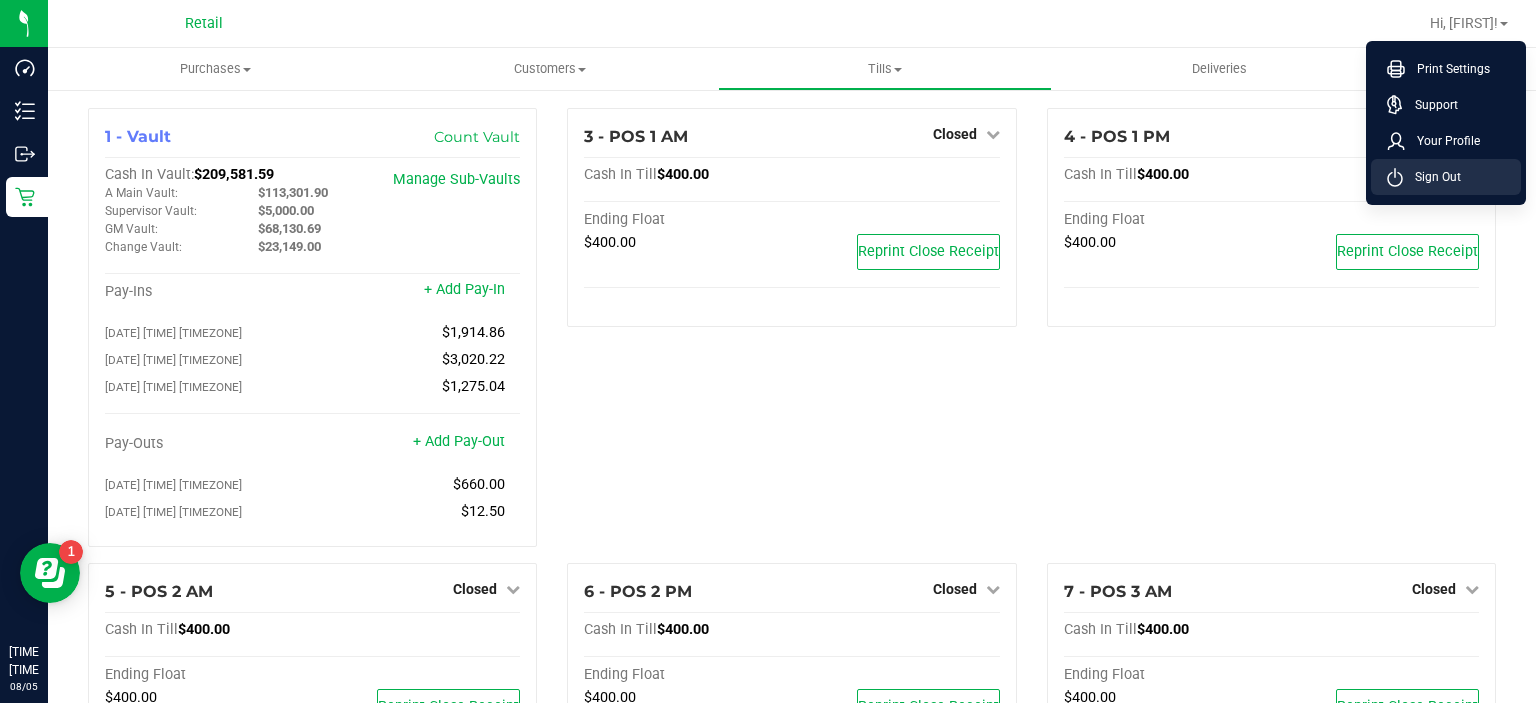 click on "Sign Out" at bounding box center (1432, 177) 